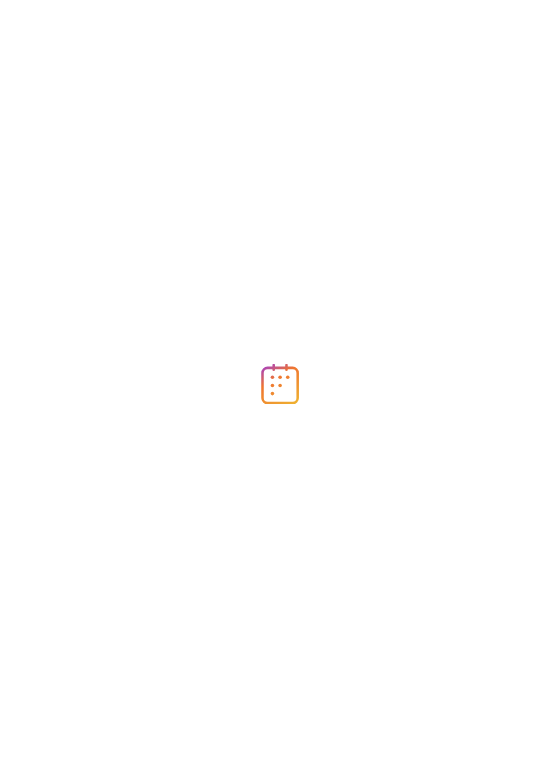 scroll, scrollTop: 0, scrollLeft: 0, axis: both 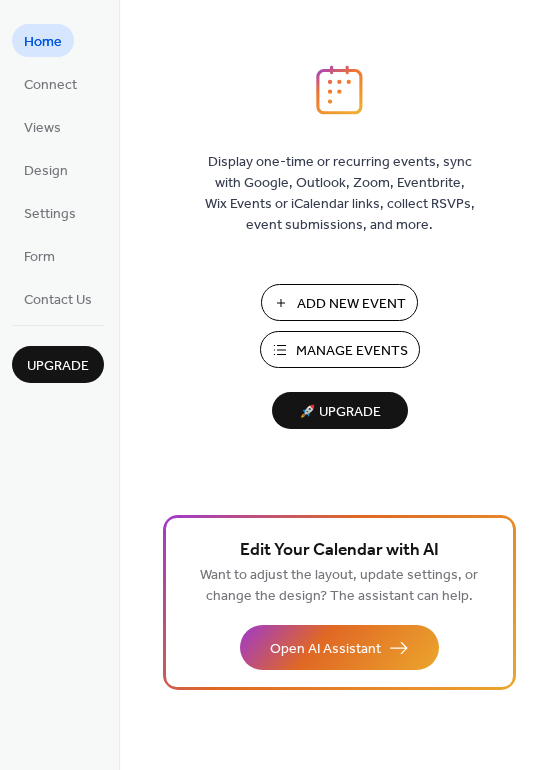 click on "Add New Event" at bounding box center [351, 304] 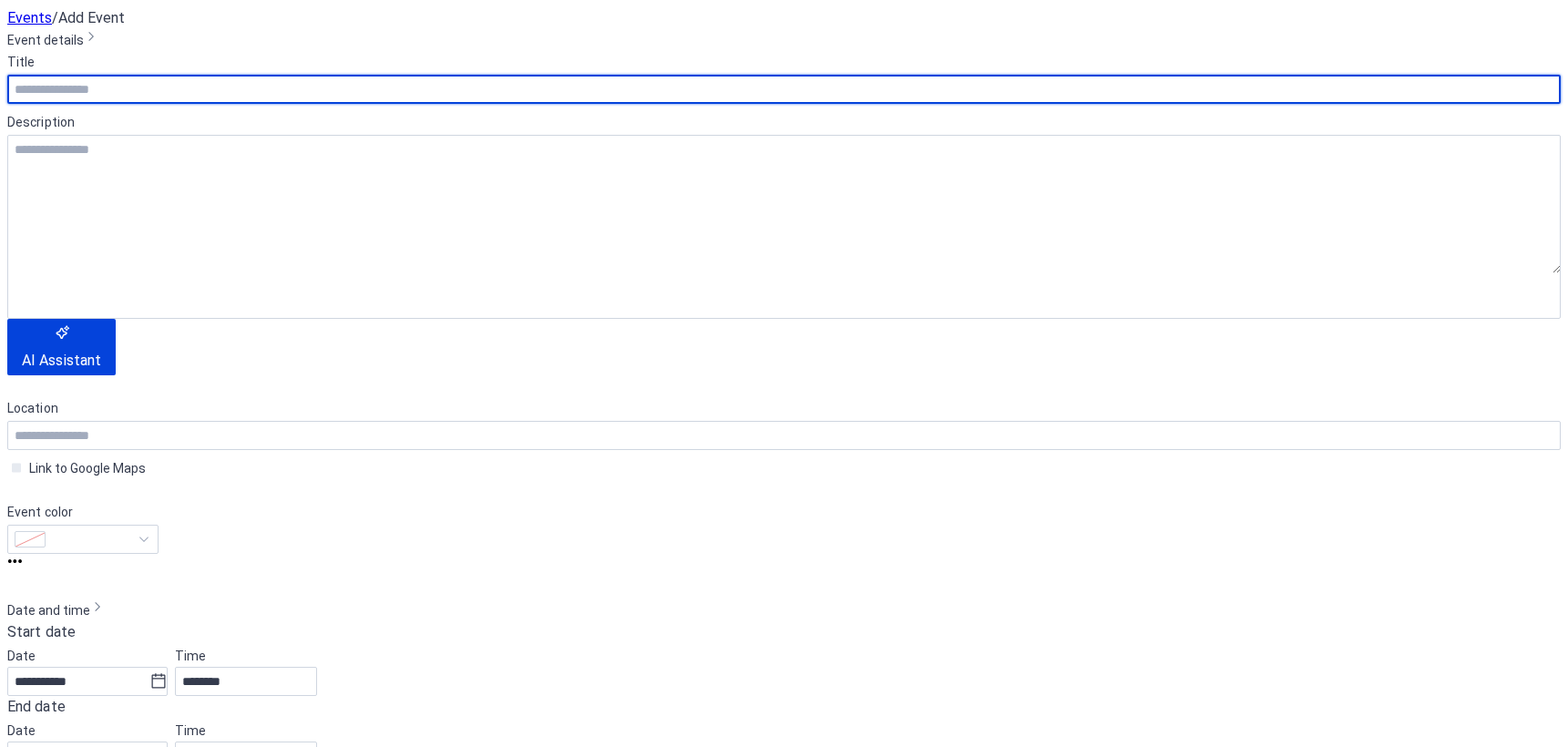 scroll, scrollTop: 0, scrollLeft: 0, axis: both 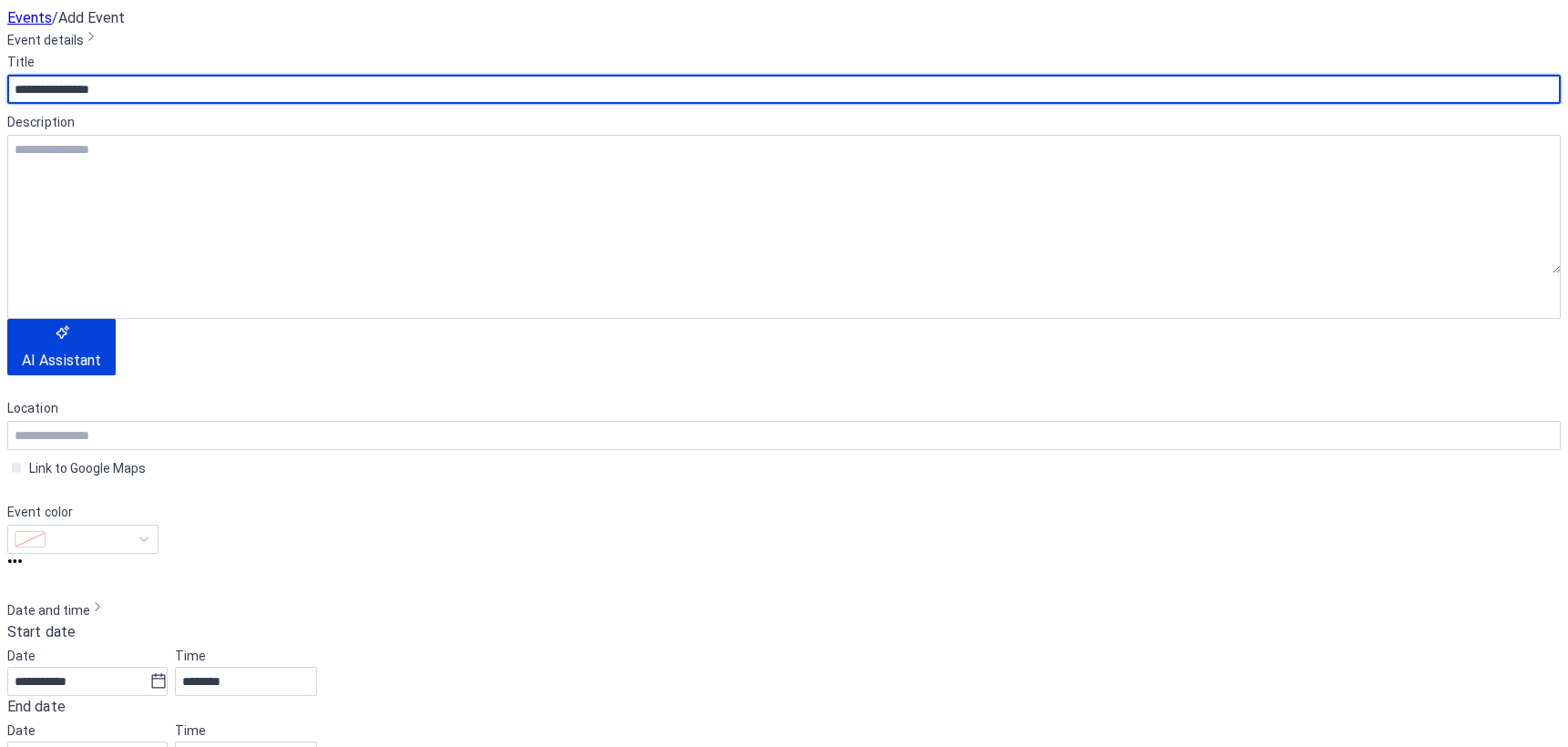 type on "**********" 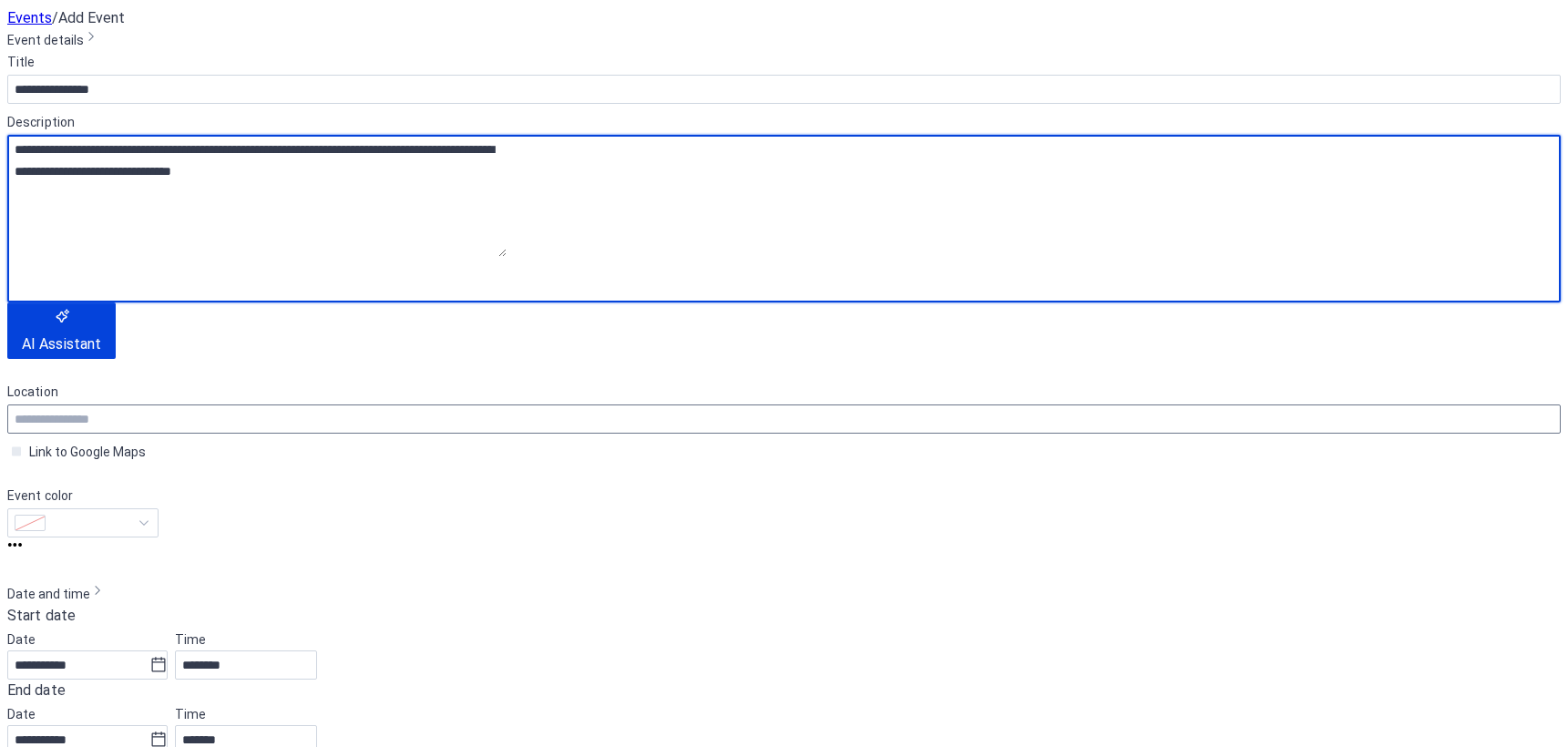 type on "**********" 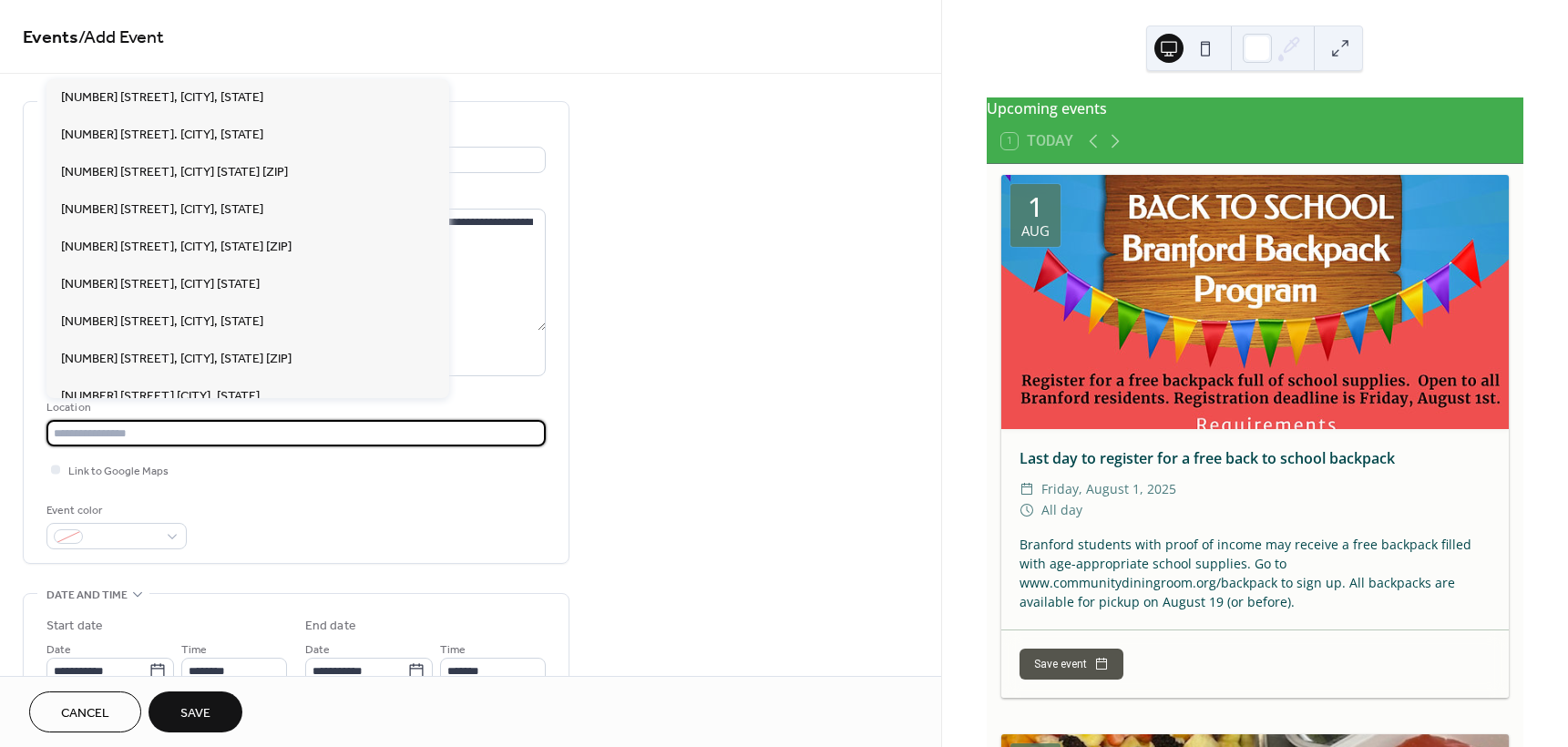 click at bounding box center (296, 433) 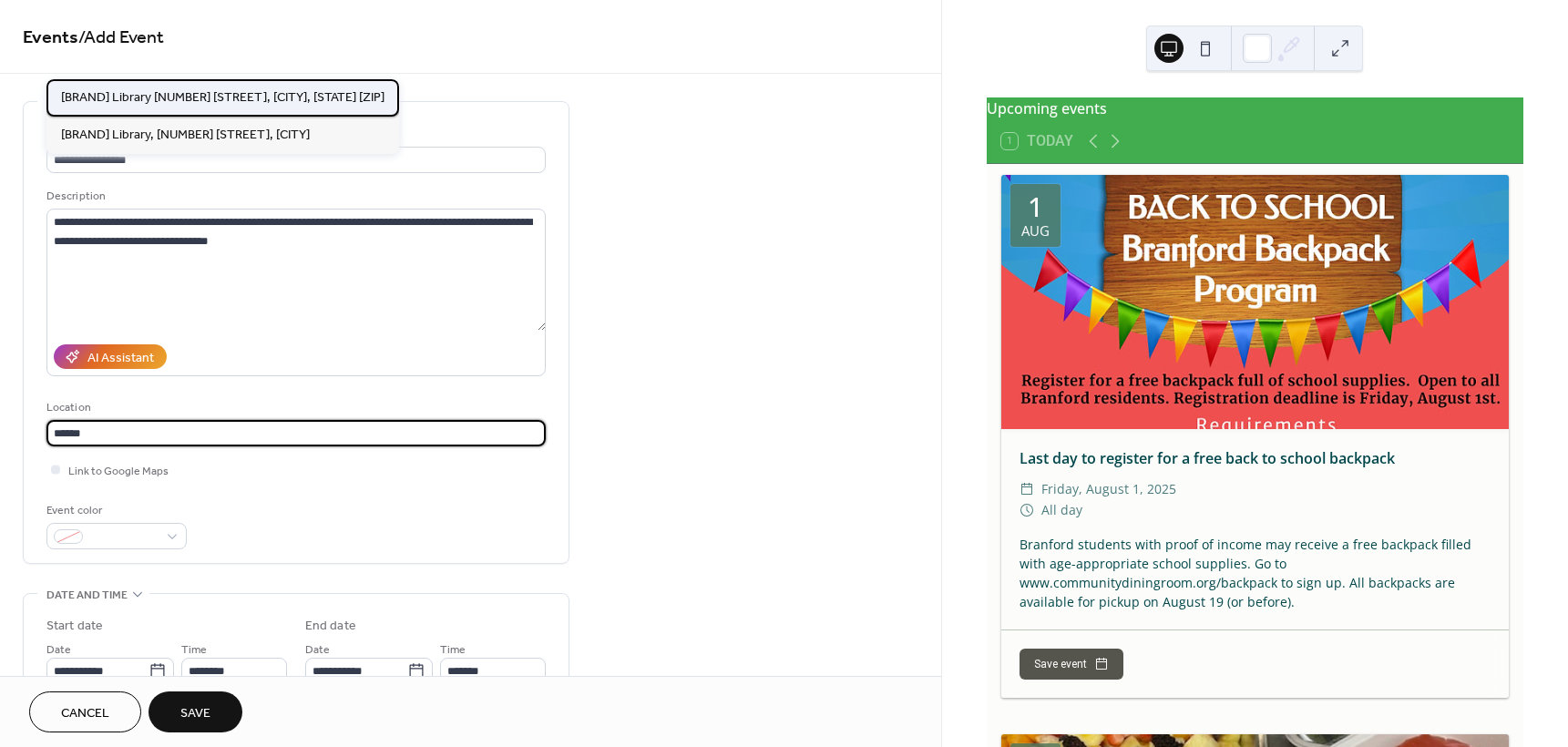 click on "[BRAND] Library [NUMBER] [STREET], [CITY], [STATE] [ZIP]" at bounding box center [222, 97] 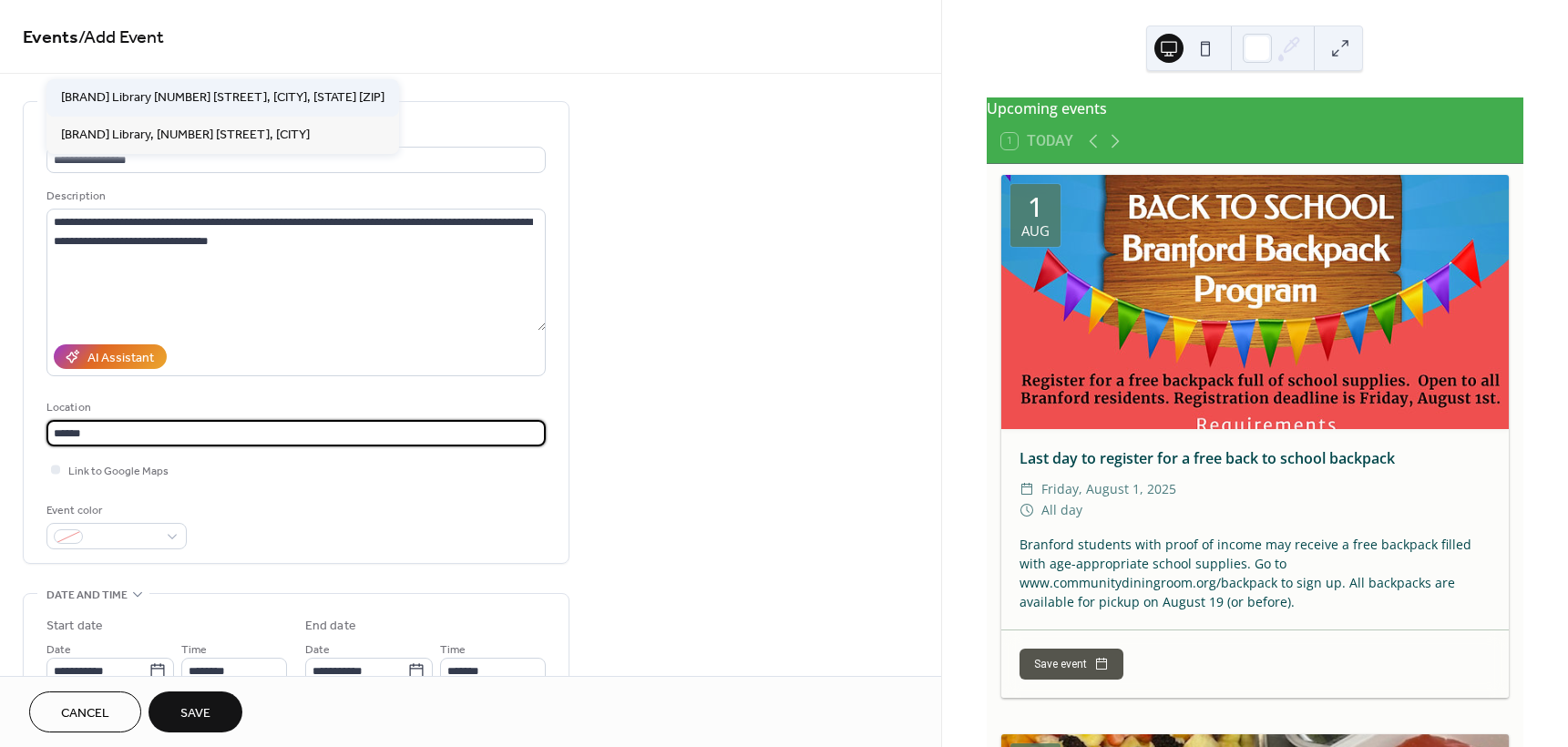 type on "**********" 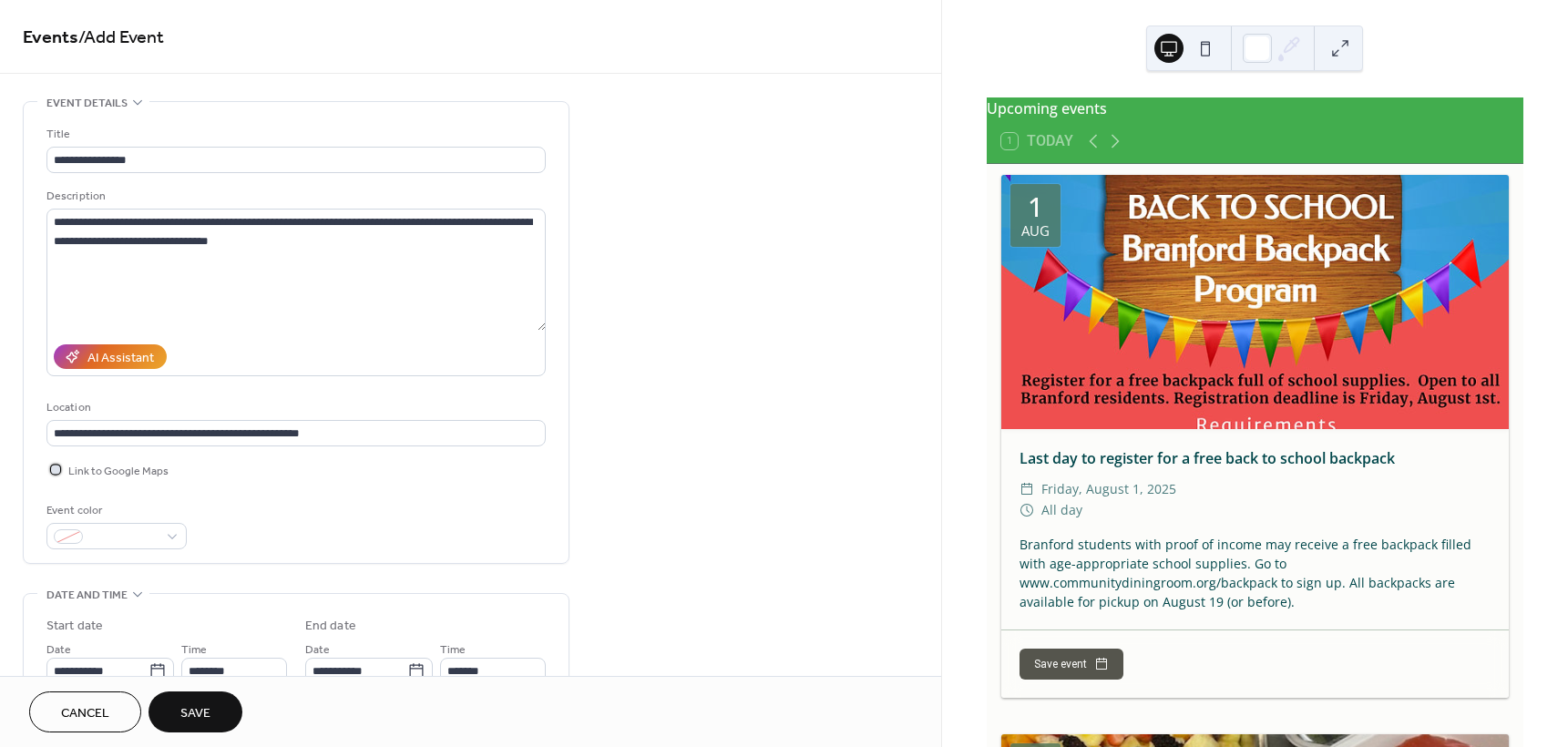click at bounding box center (56, 469) 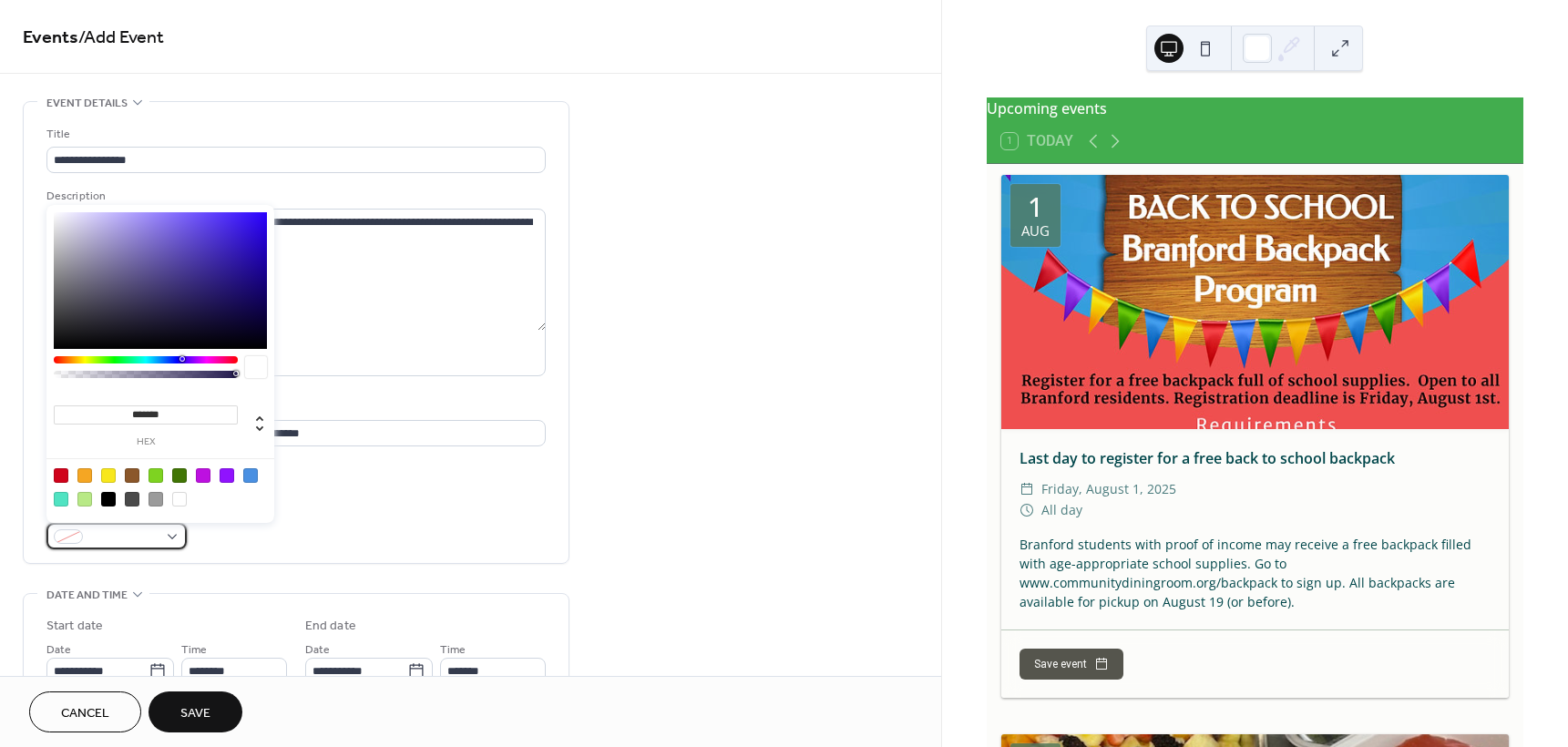 click at bounding box center [117, 536] 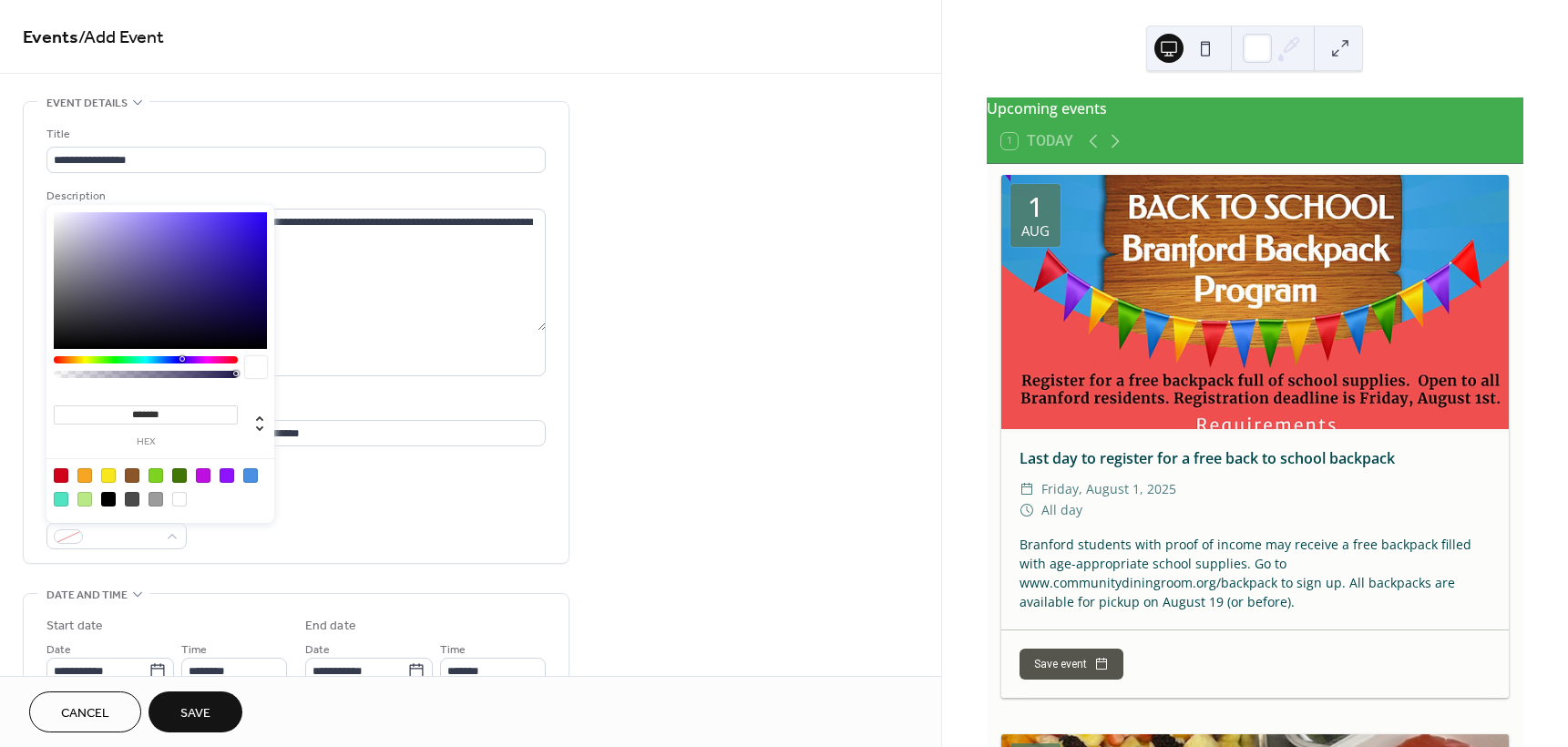 click at bounding box center [227, 476] 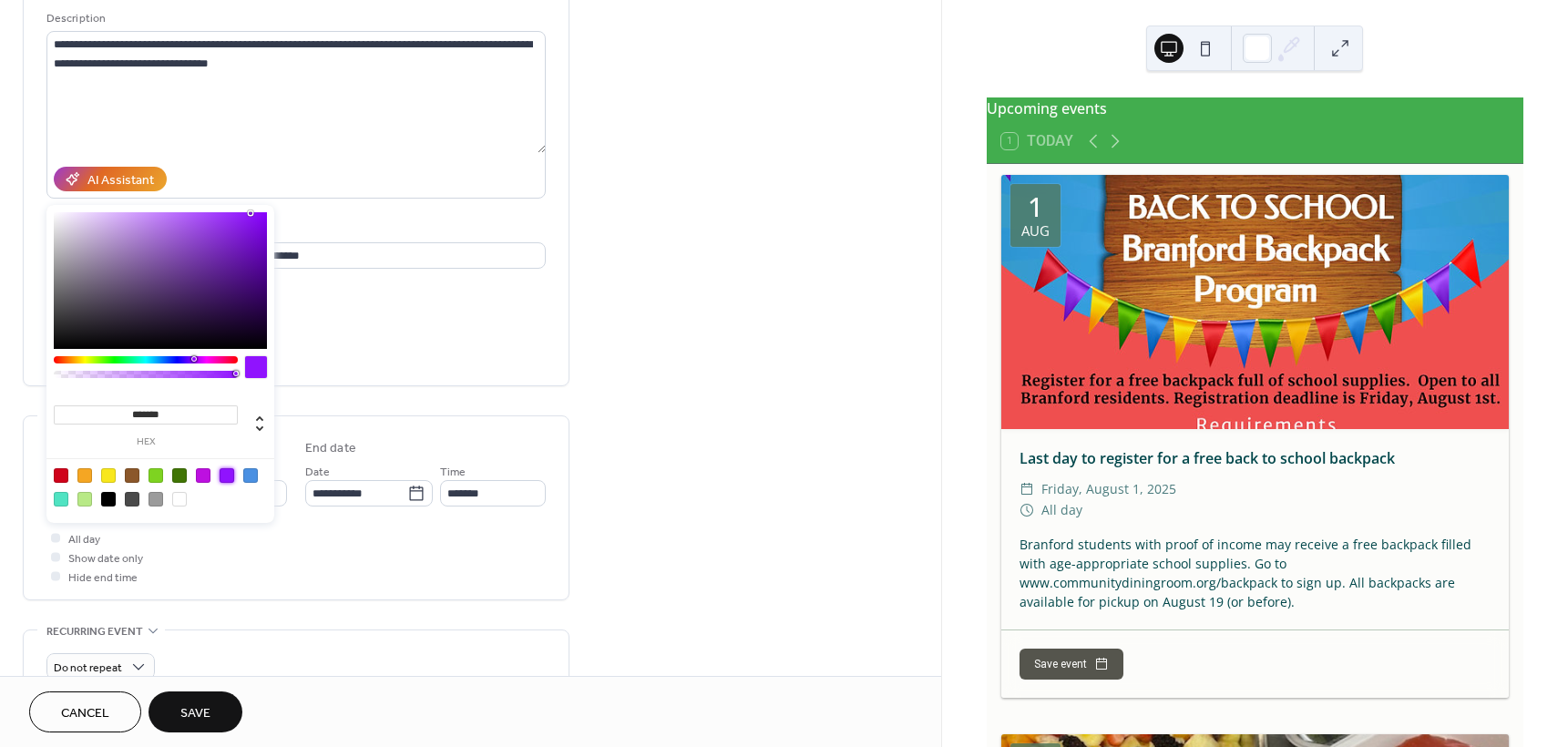 scroll, scrollTop: 182, scrollLeft: 0, axis: vertical 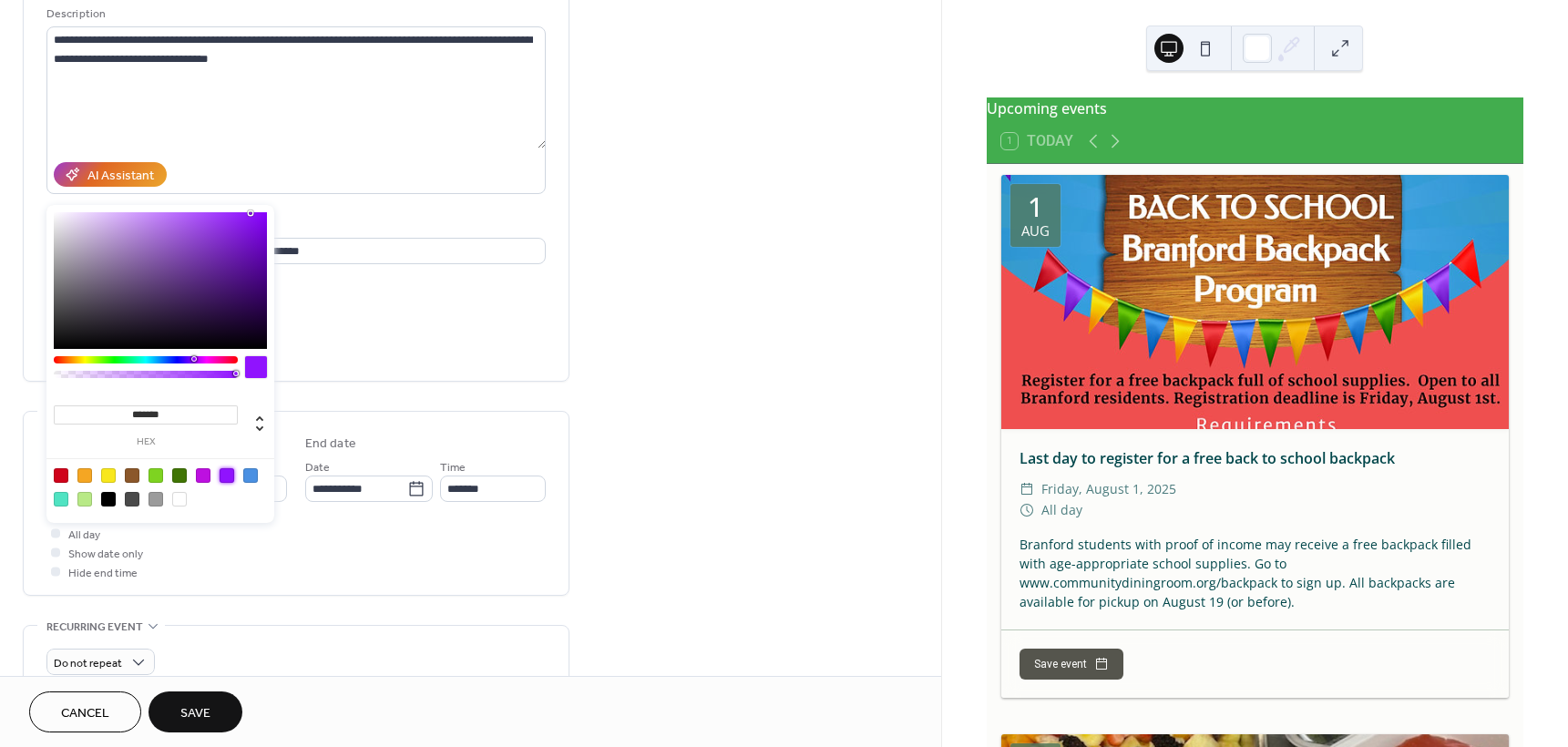 click on "All day Show date only Hide end time" at bounding box center (296, 552) 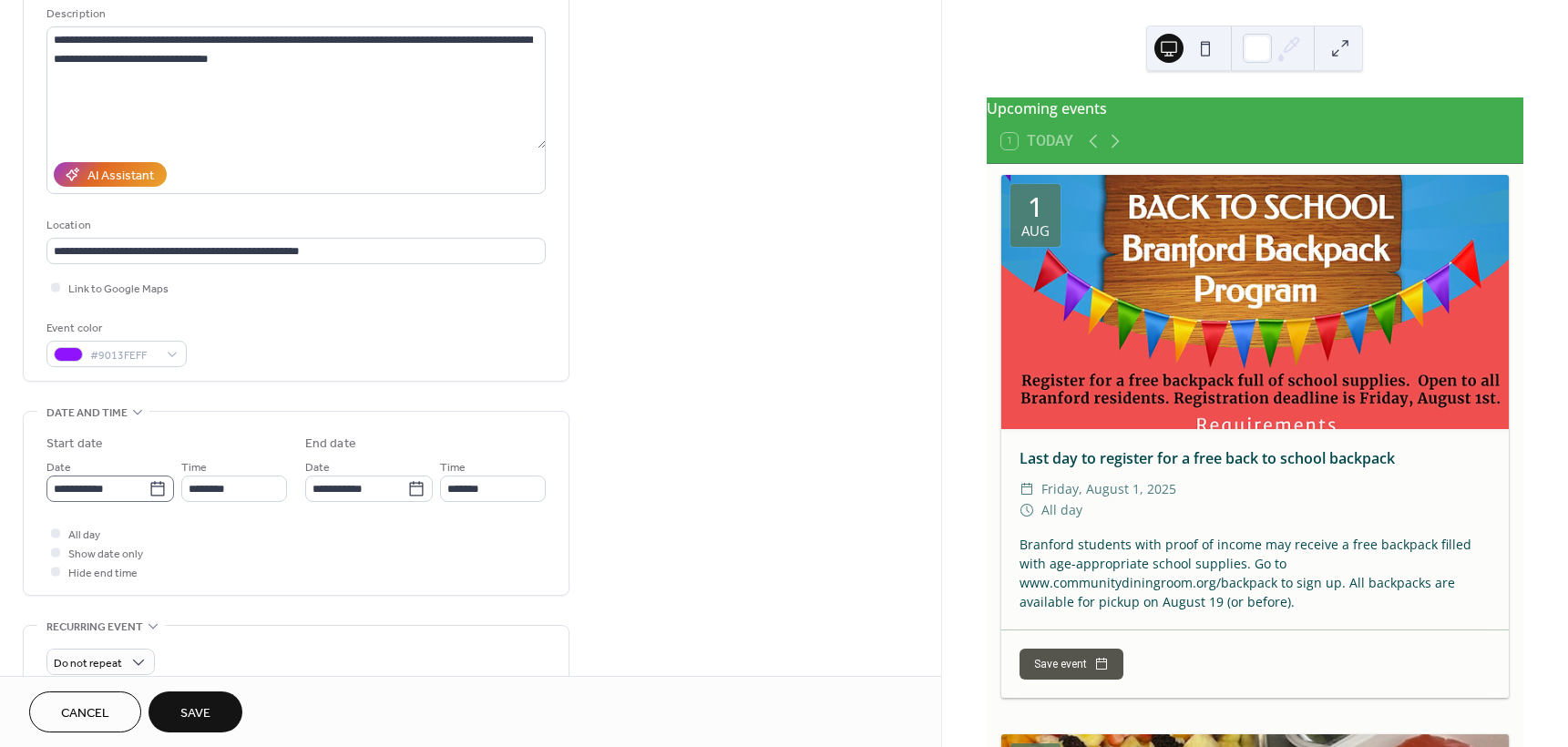 click 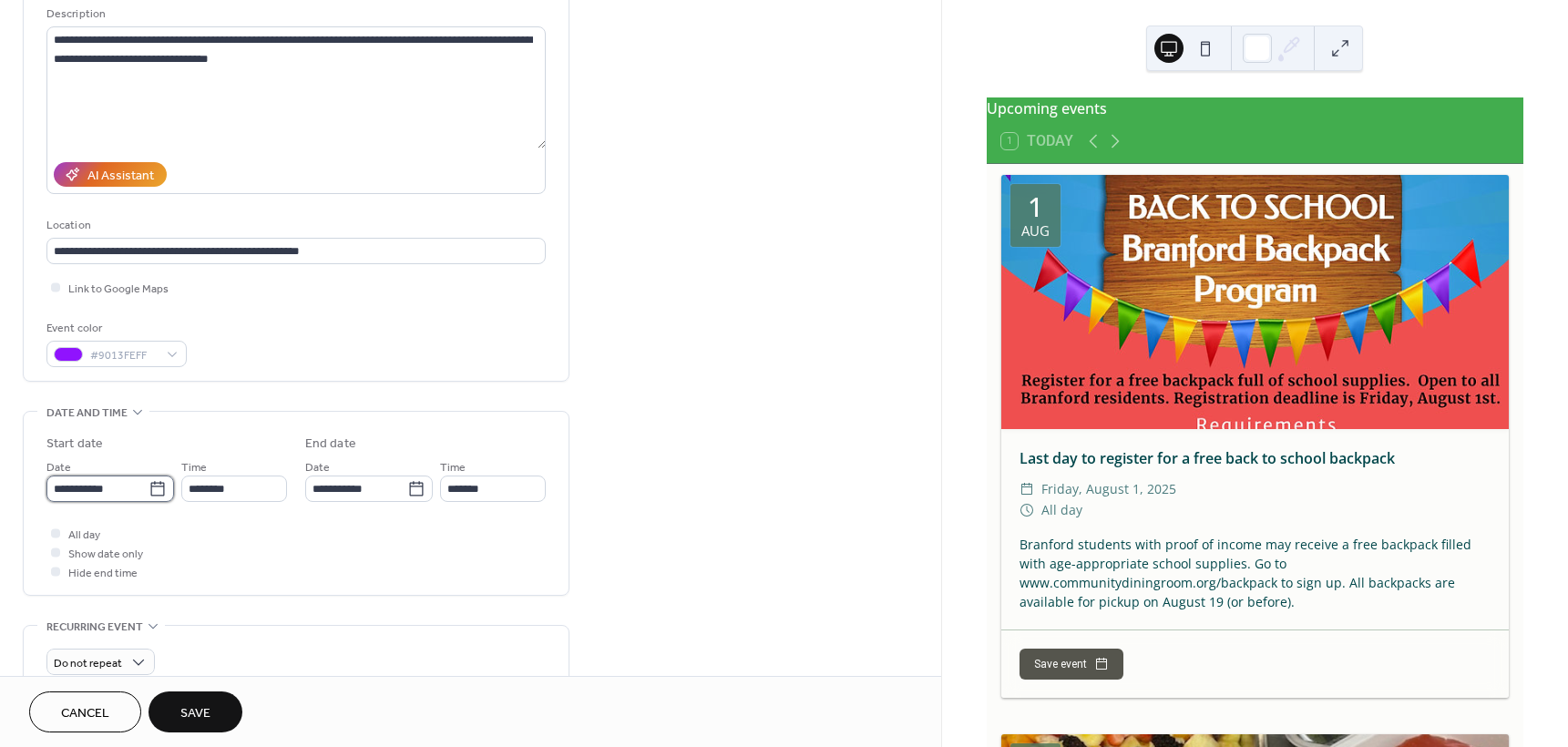 click on "**********" at bounding box center [97, 488] 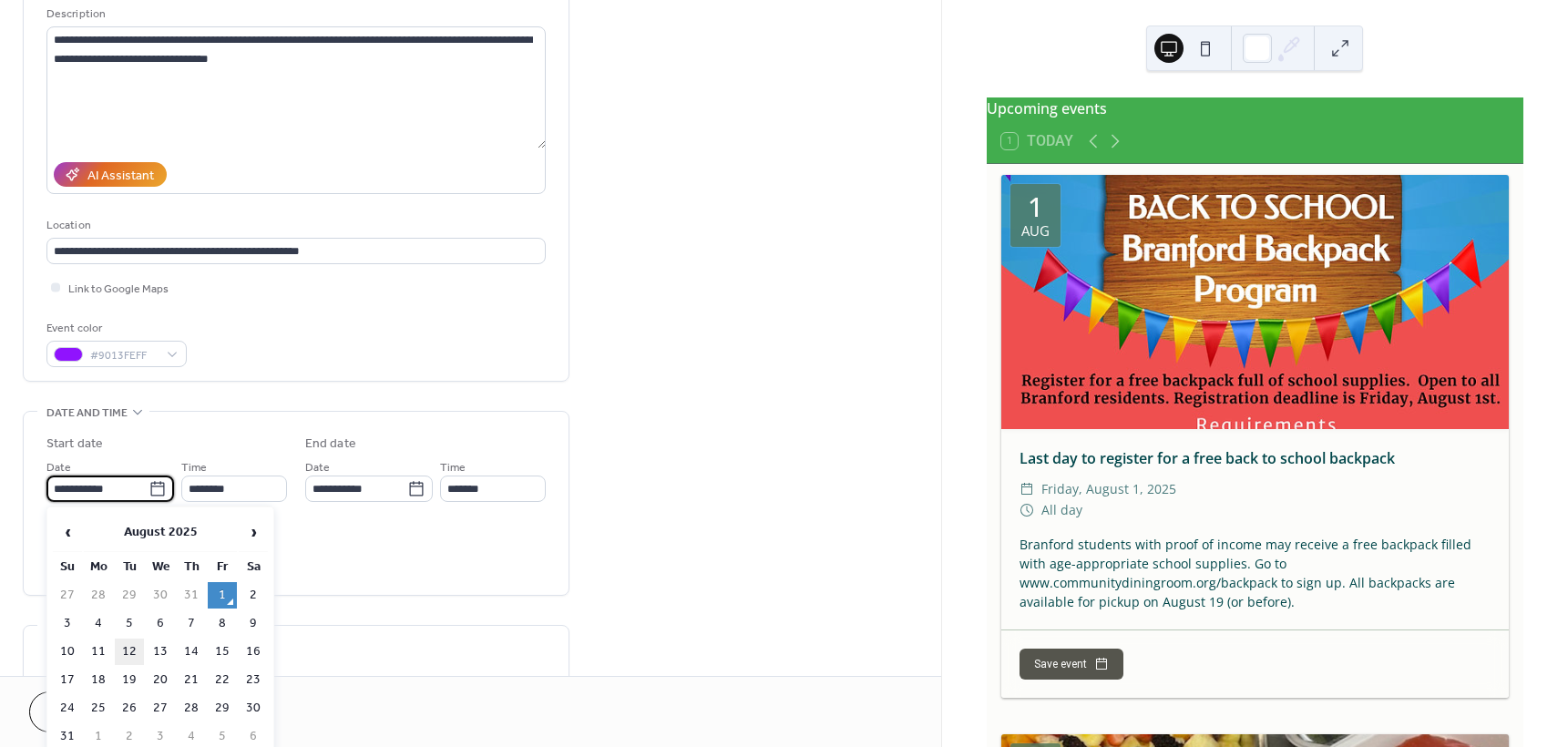 click on "12" at bounding box center [129, 651] 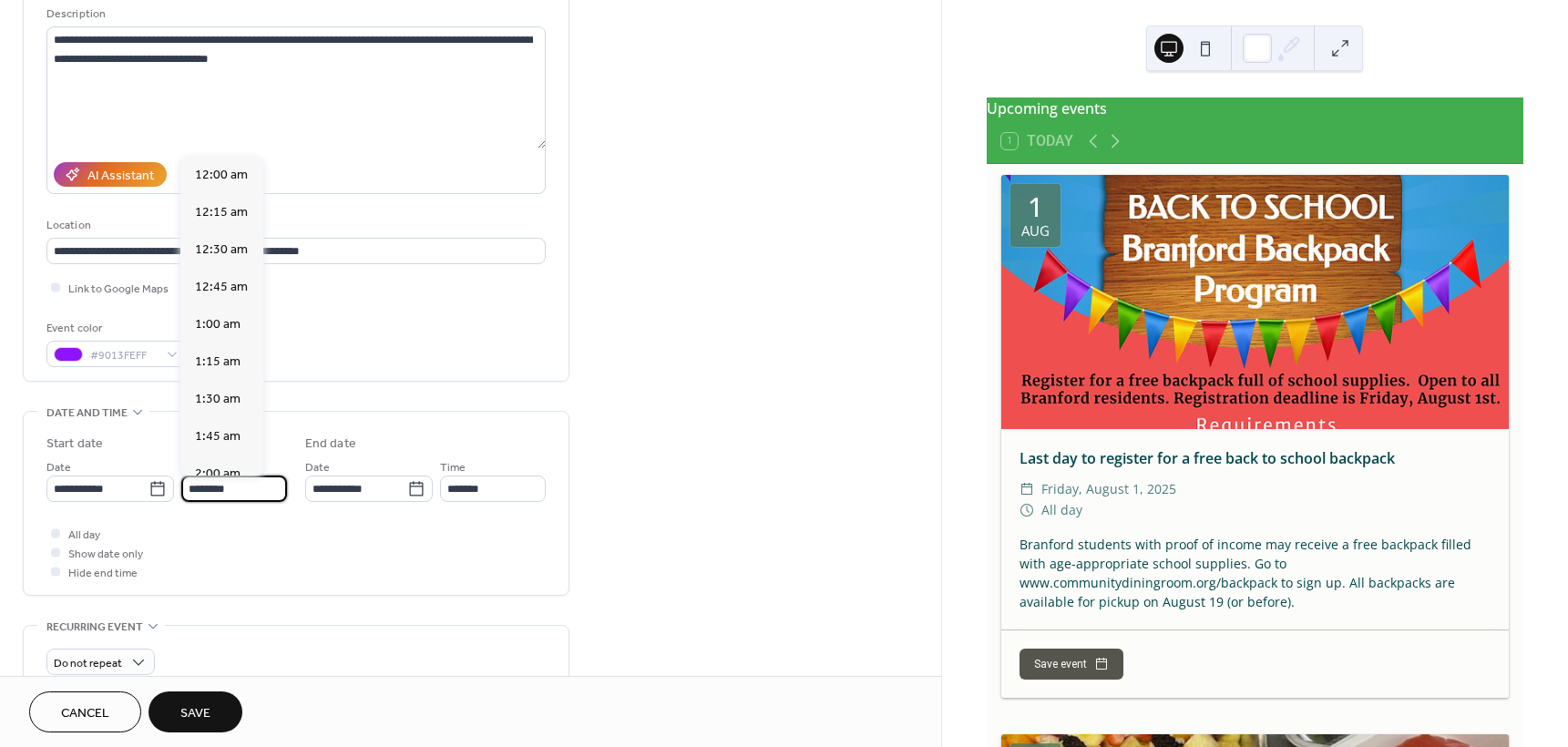 click on "********" at bounding box center [234, 488] 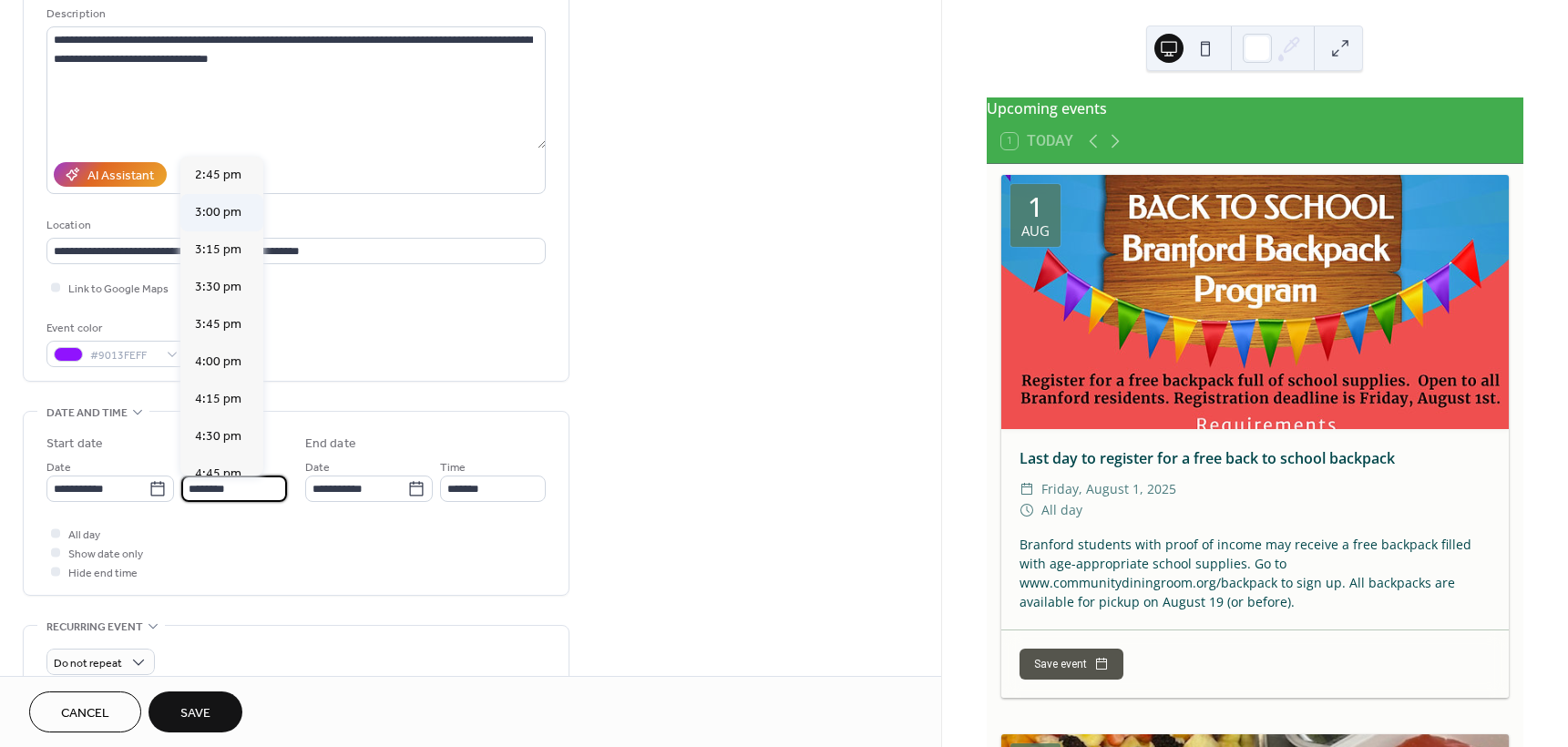 scroll, scrollTop: 2248, scrollLeft: 0, axis: vertical 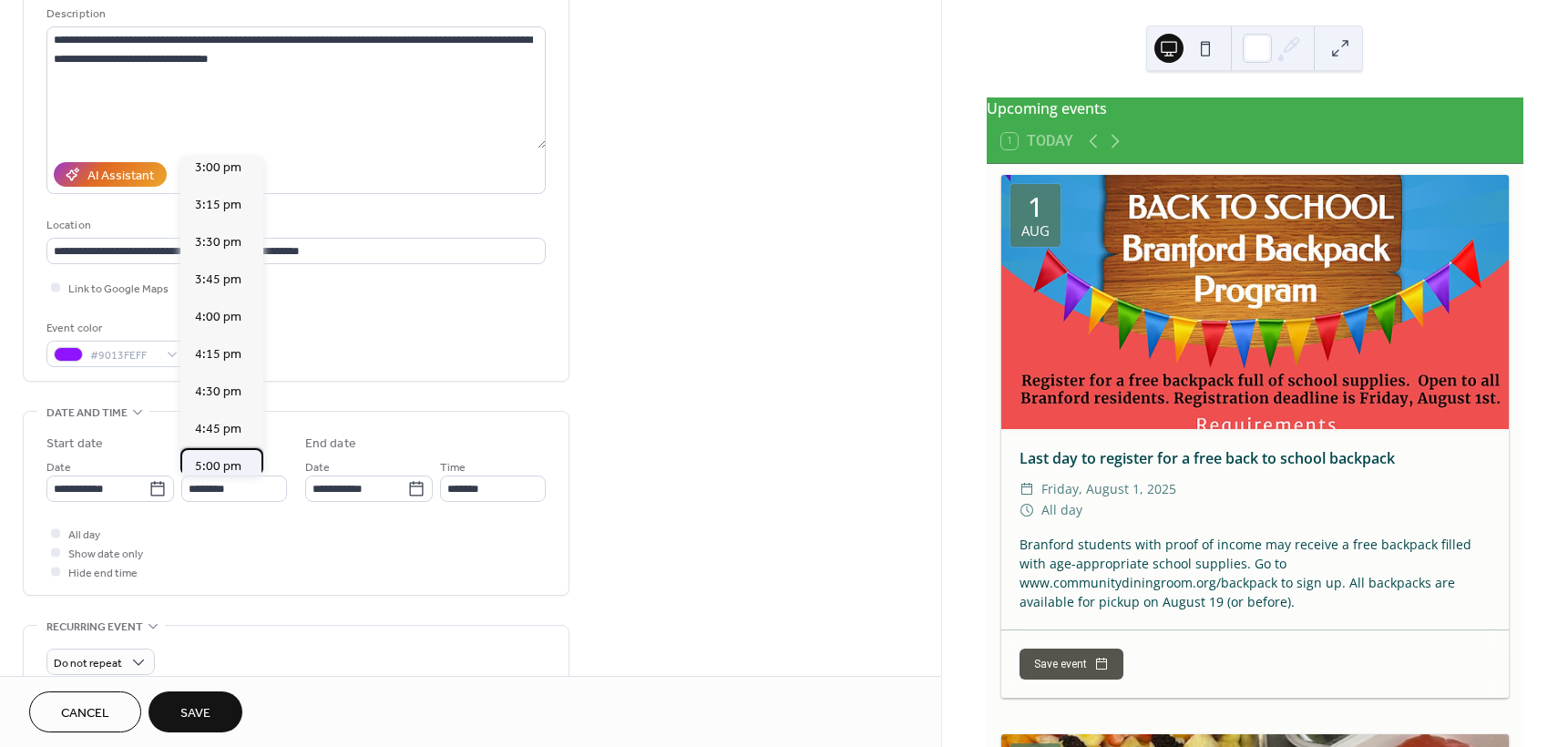 click on "5:00 pm" at bounding box center (218, 466) 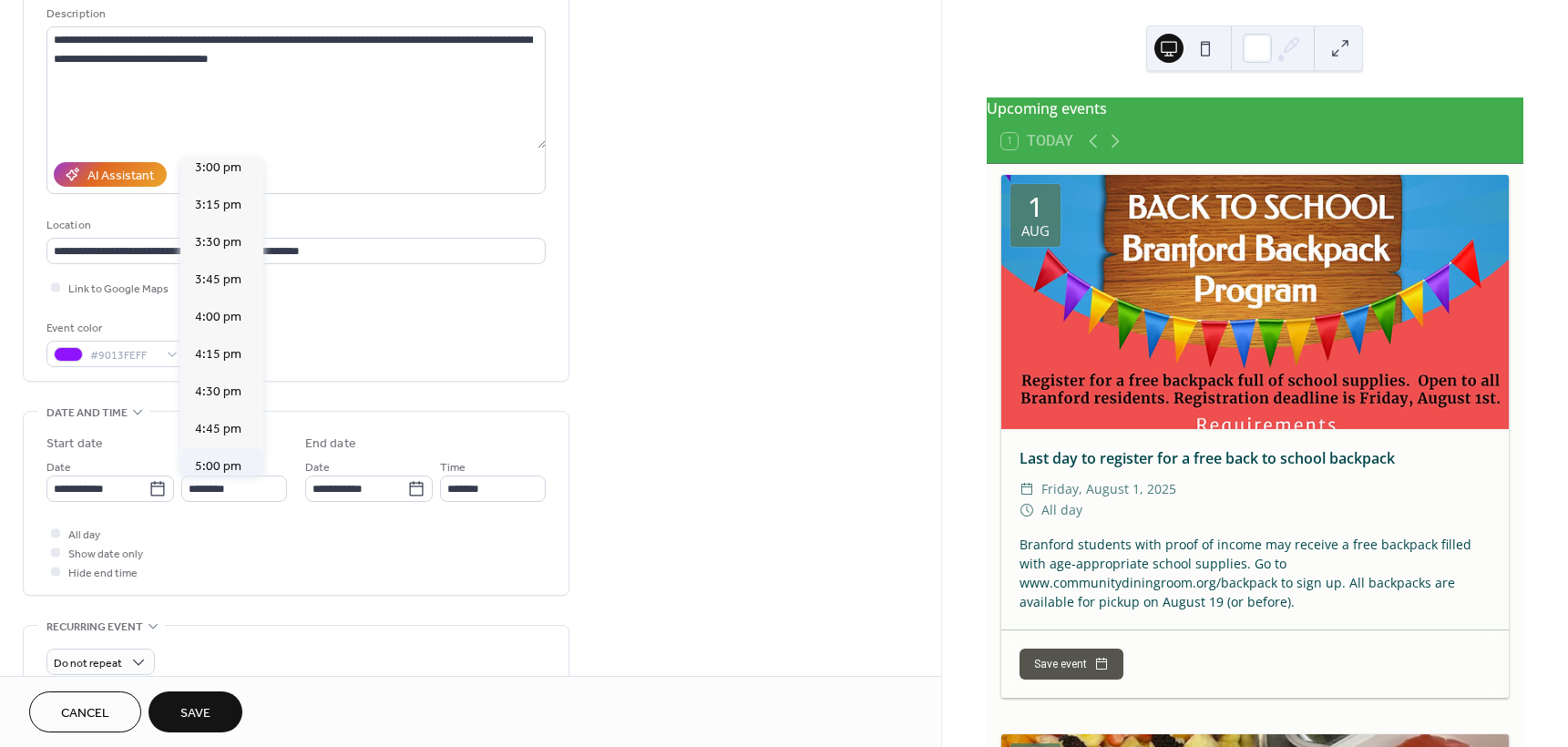 type on "*******" 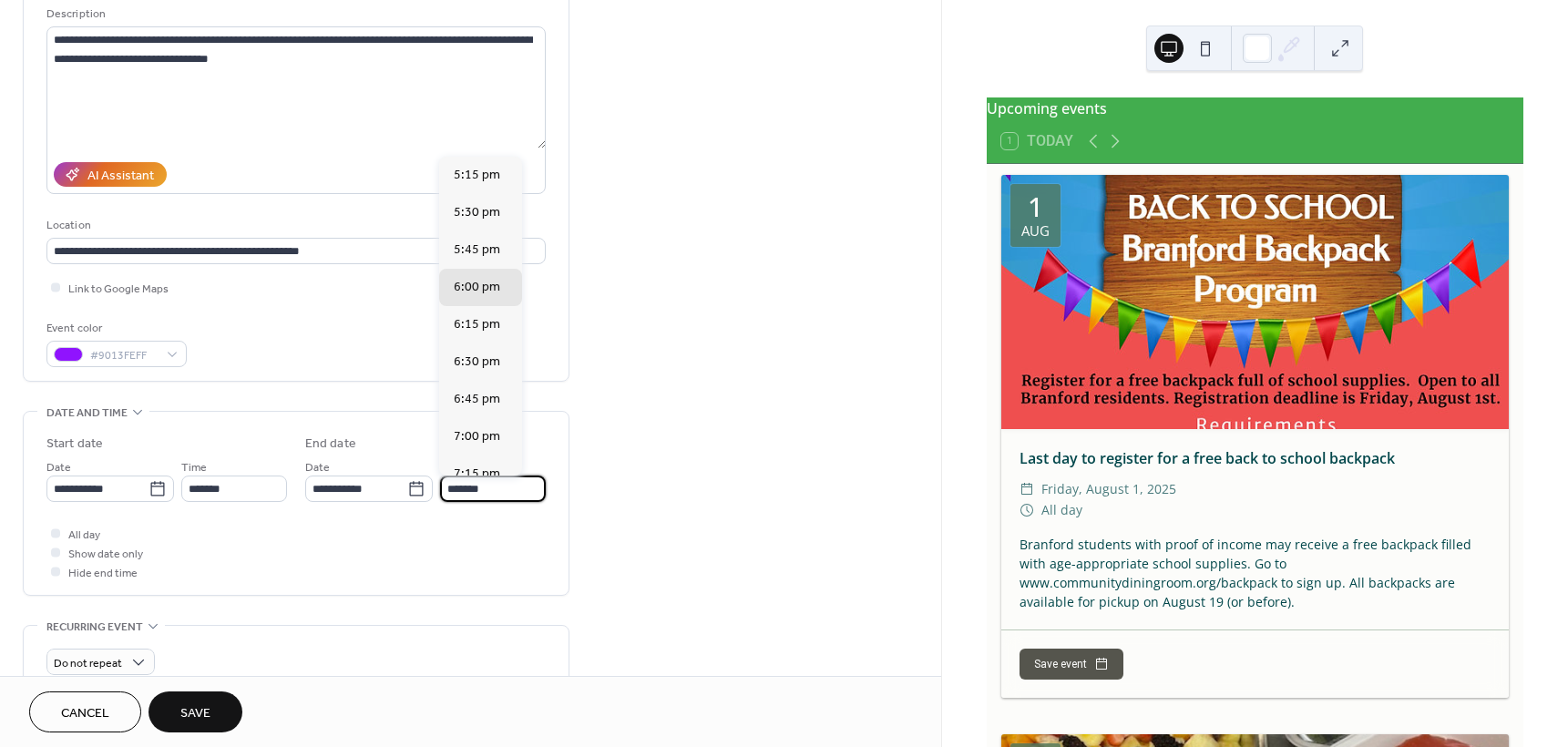 click on "*******" at bounding box center [493, 488] 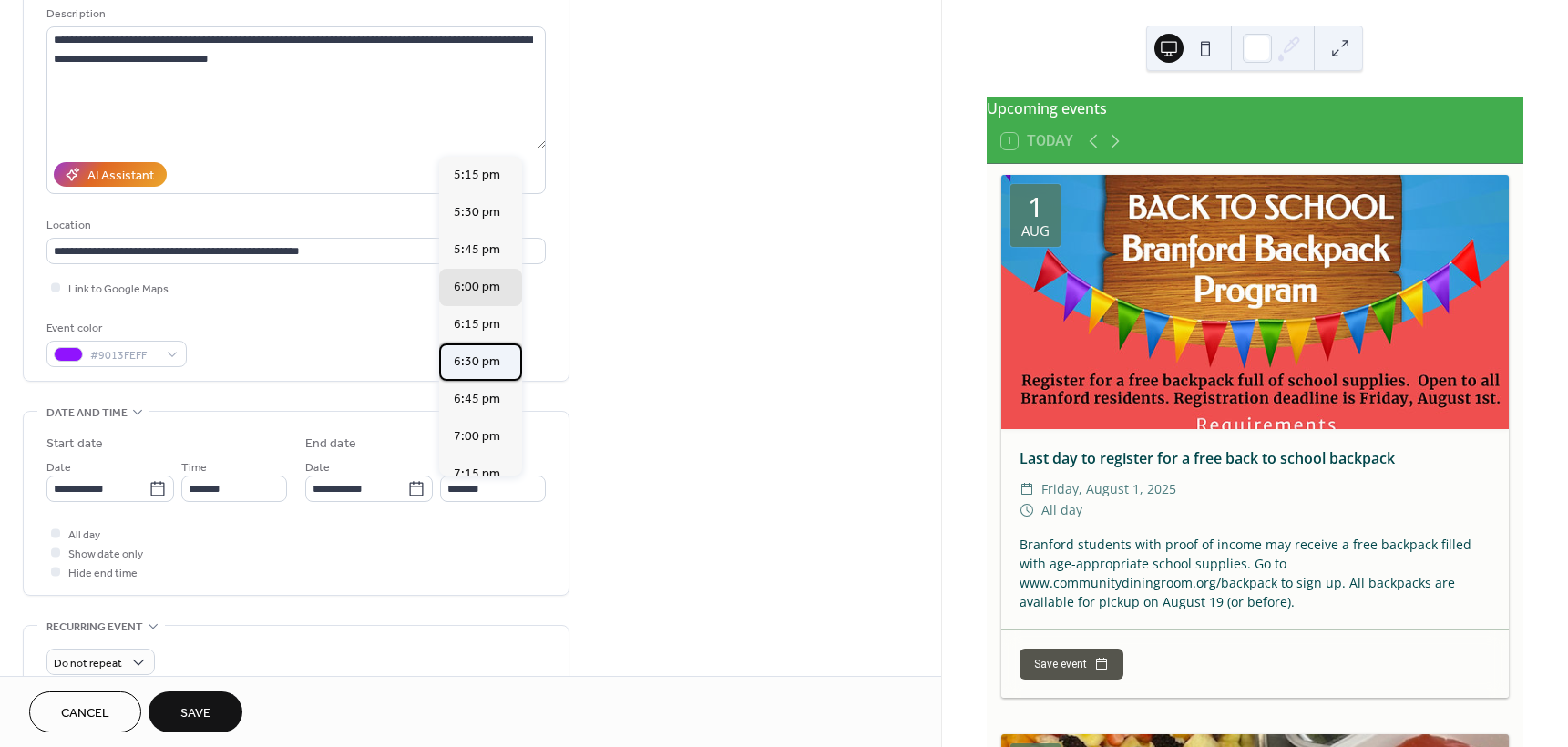click on "6:30 pm" at bounding box center (477, 362) 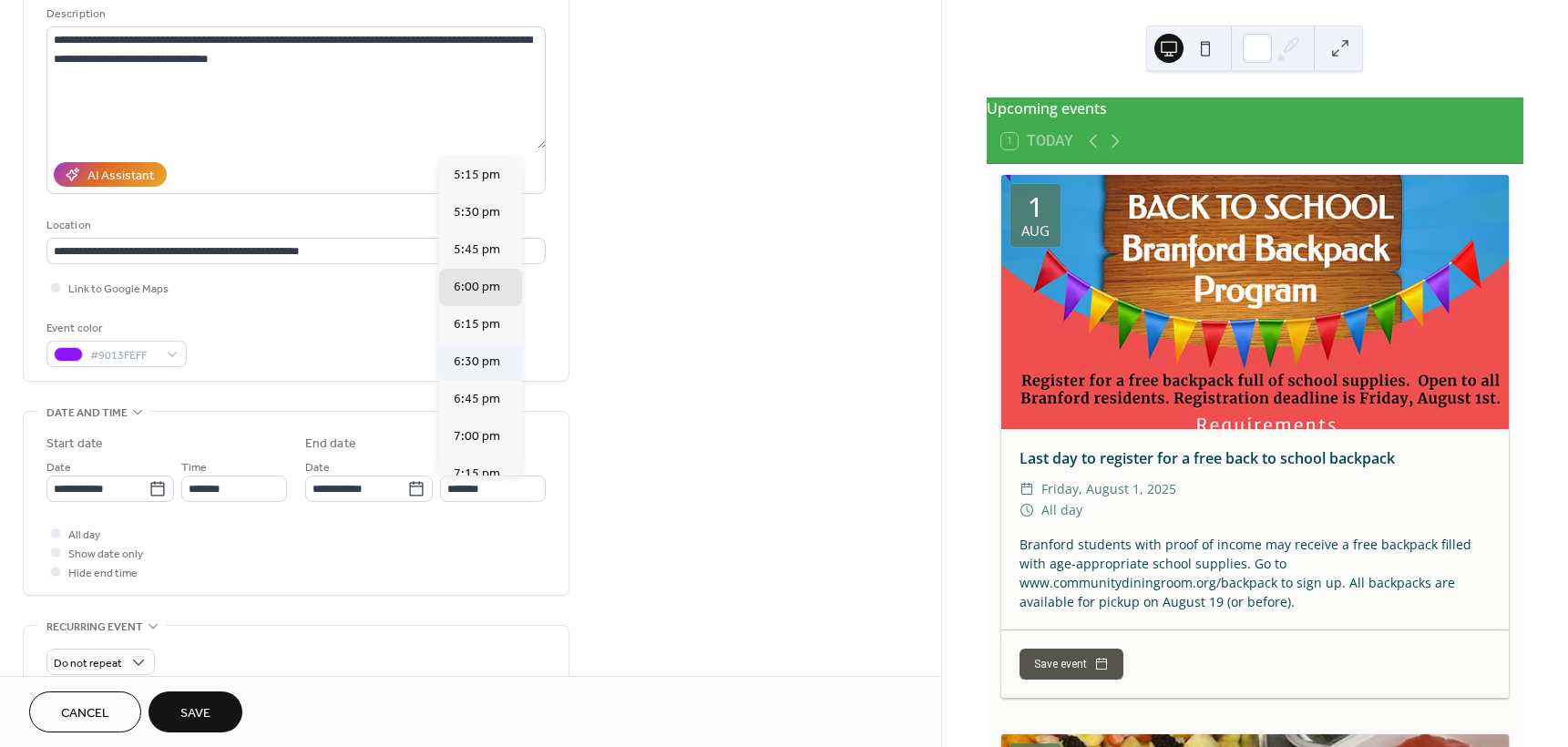 type on "*******" 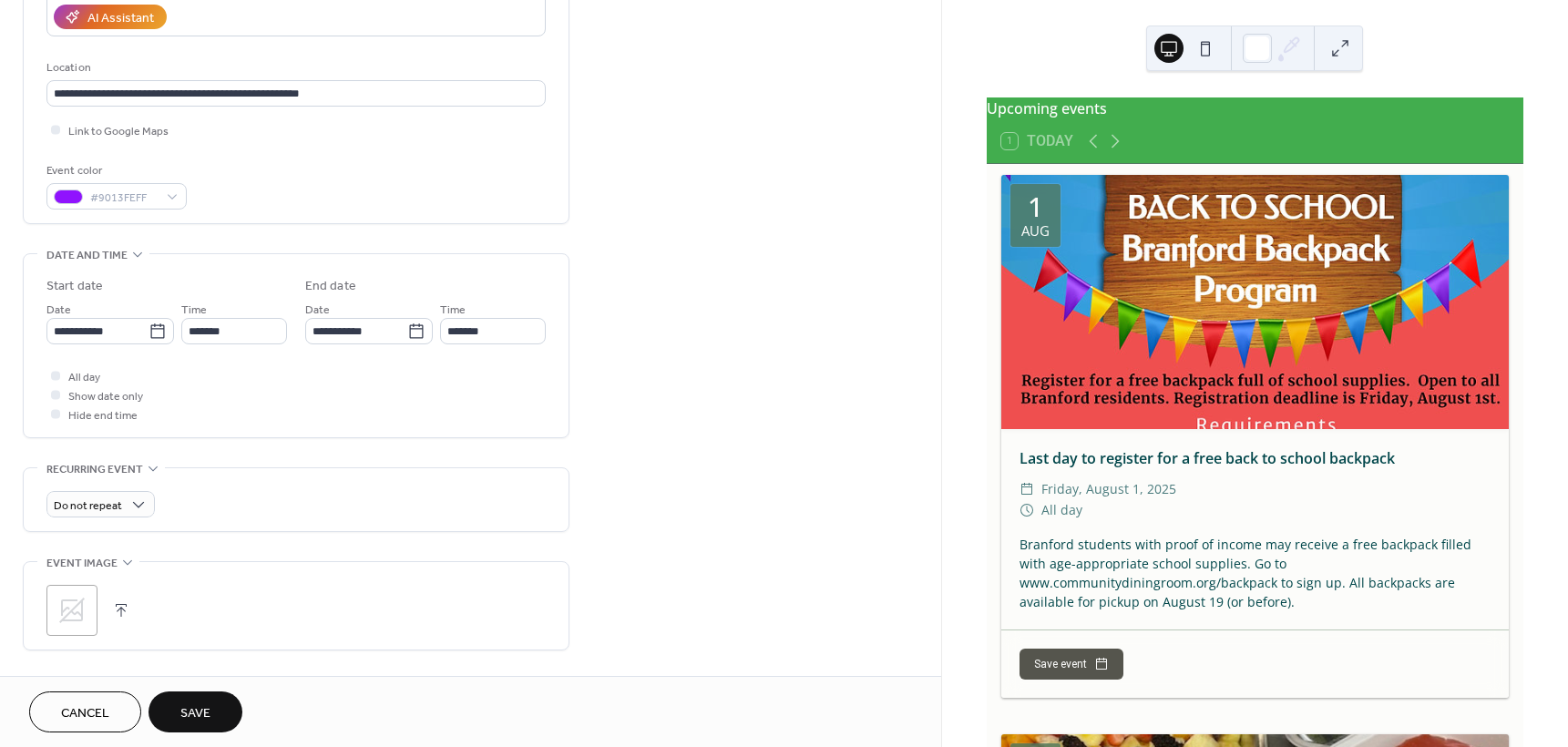 scroll, scrollTop: 364, scrollLeft: 0, axis: vertical 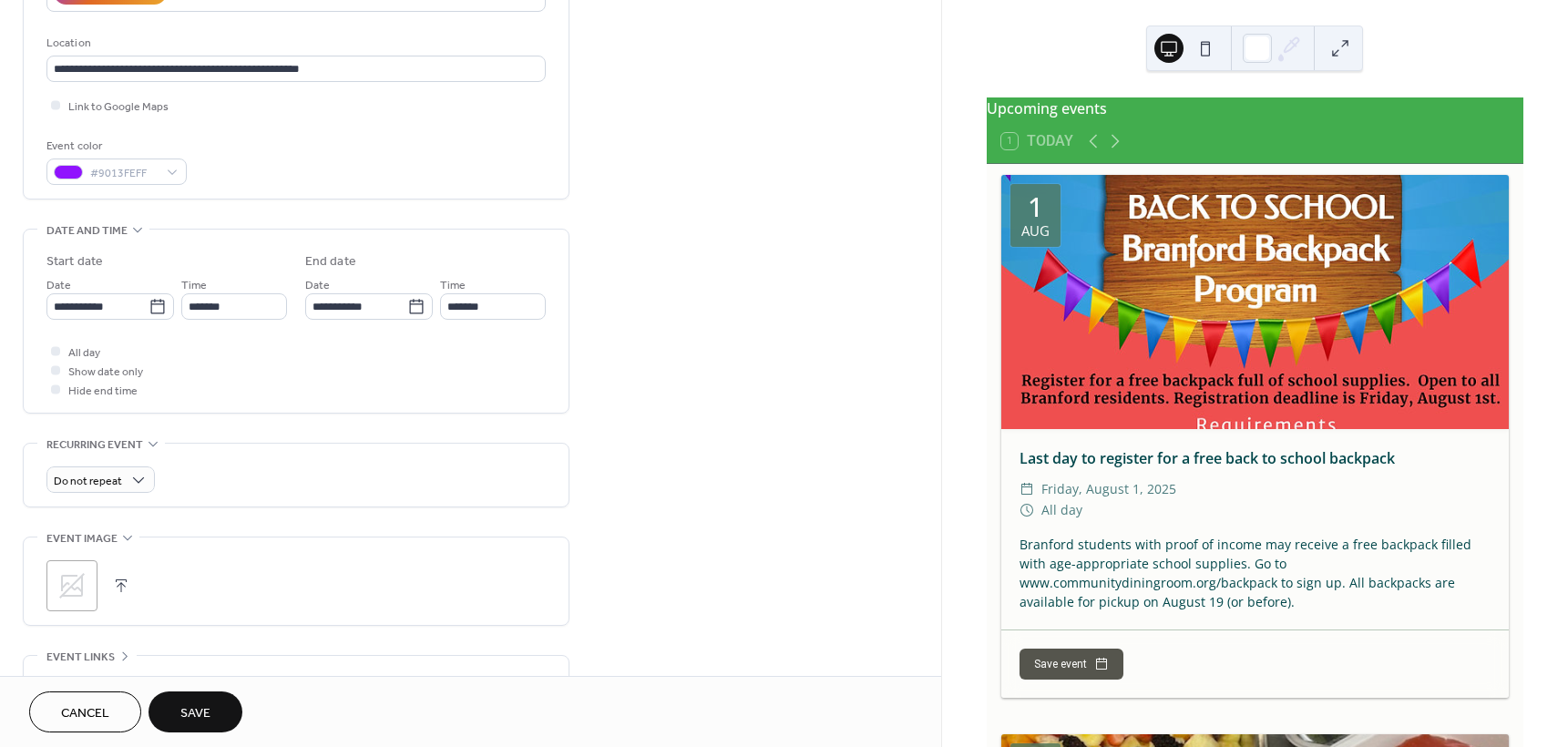 click 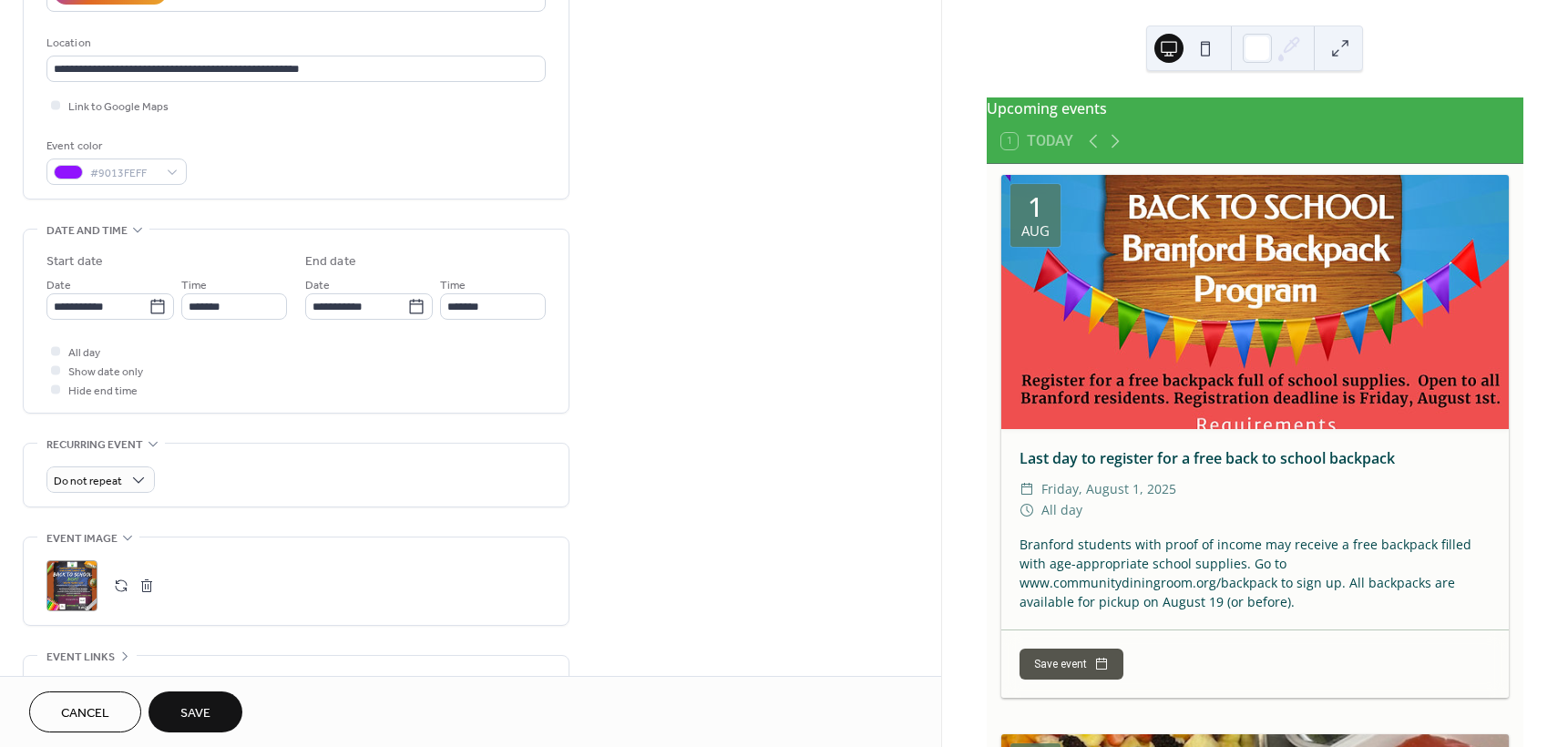 click on "Save" at bounding box center (195, 713) 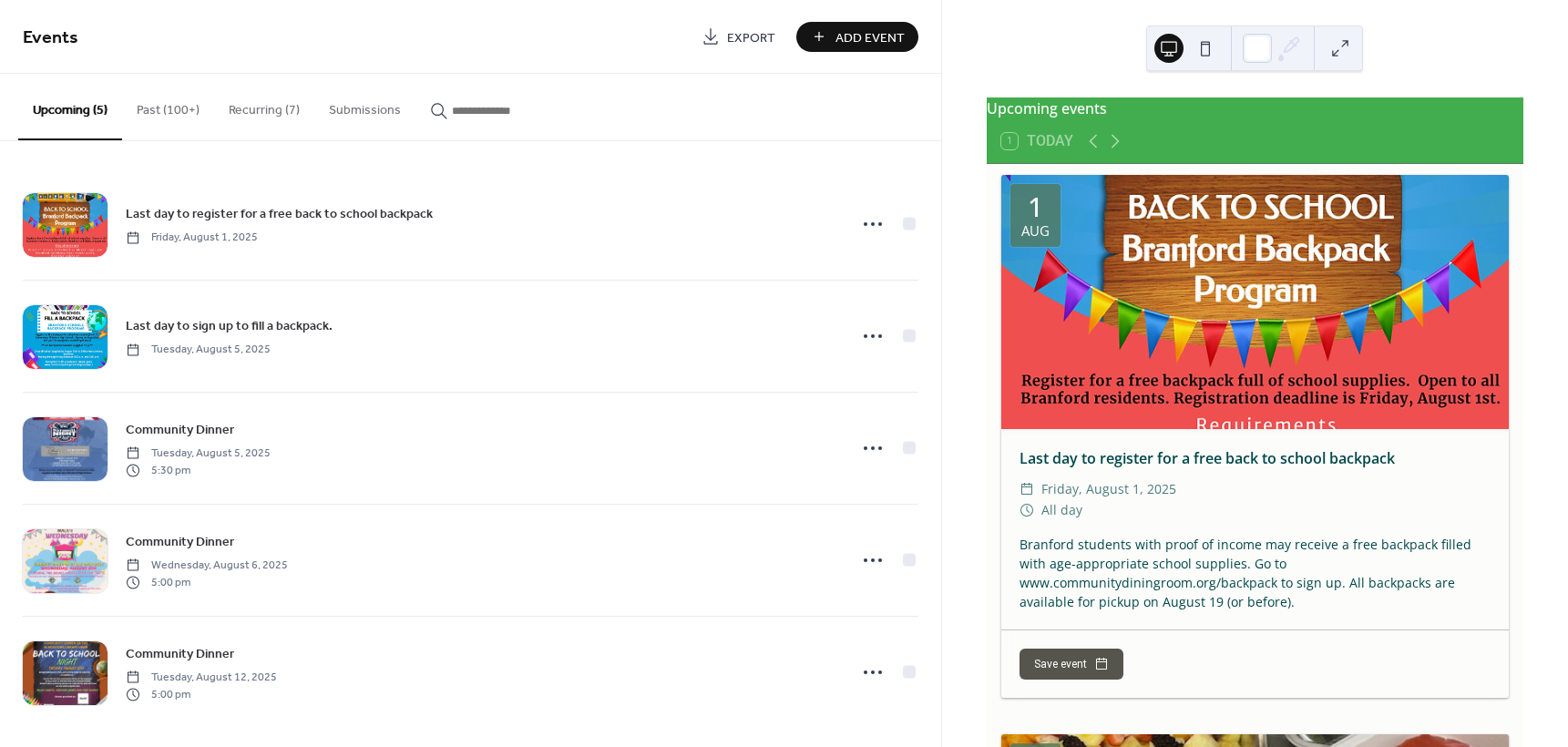 click on "Add Event" at bounding box center [870, 37] 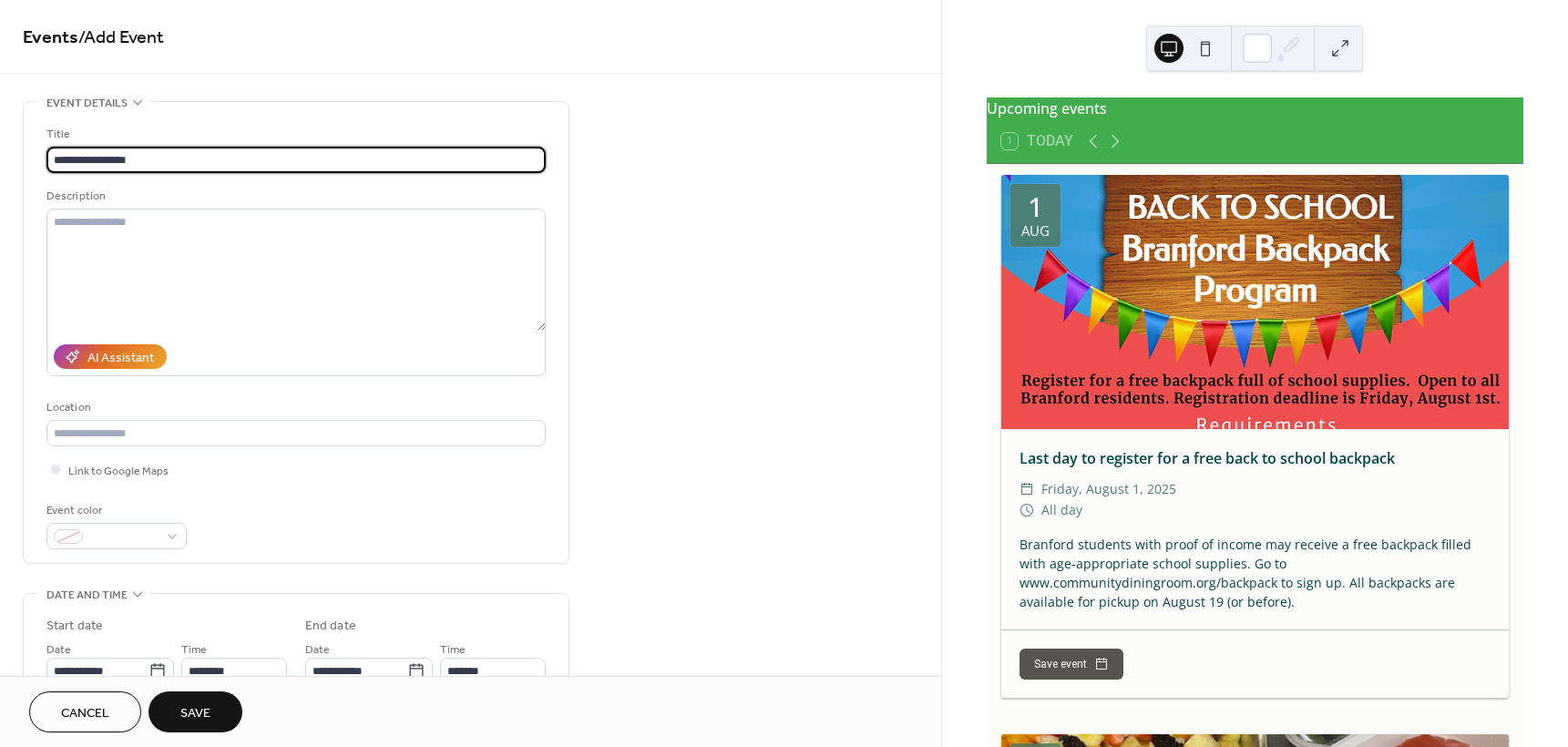 type on "**********" 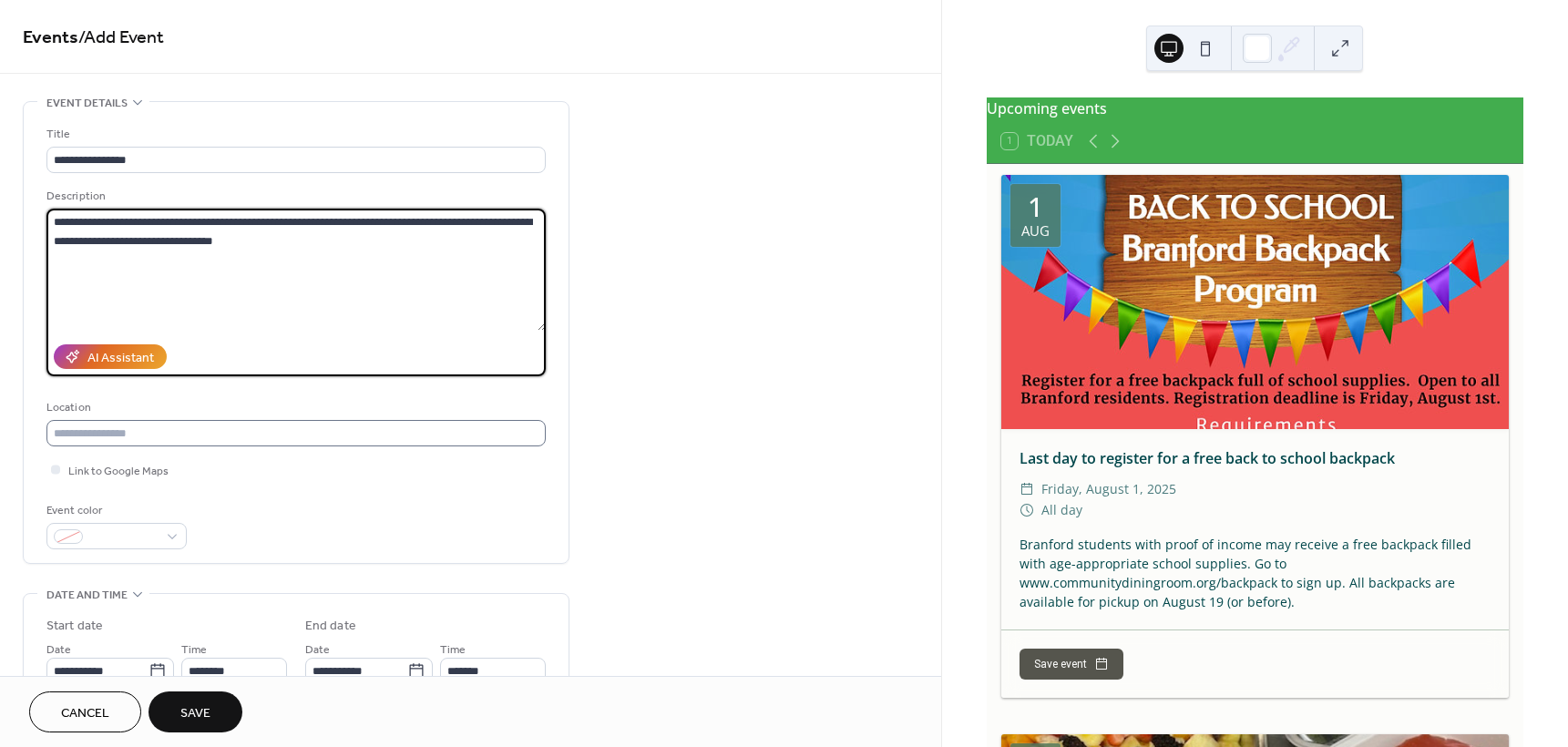 type on "**********" 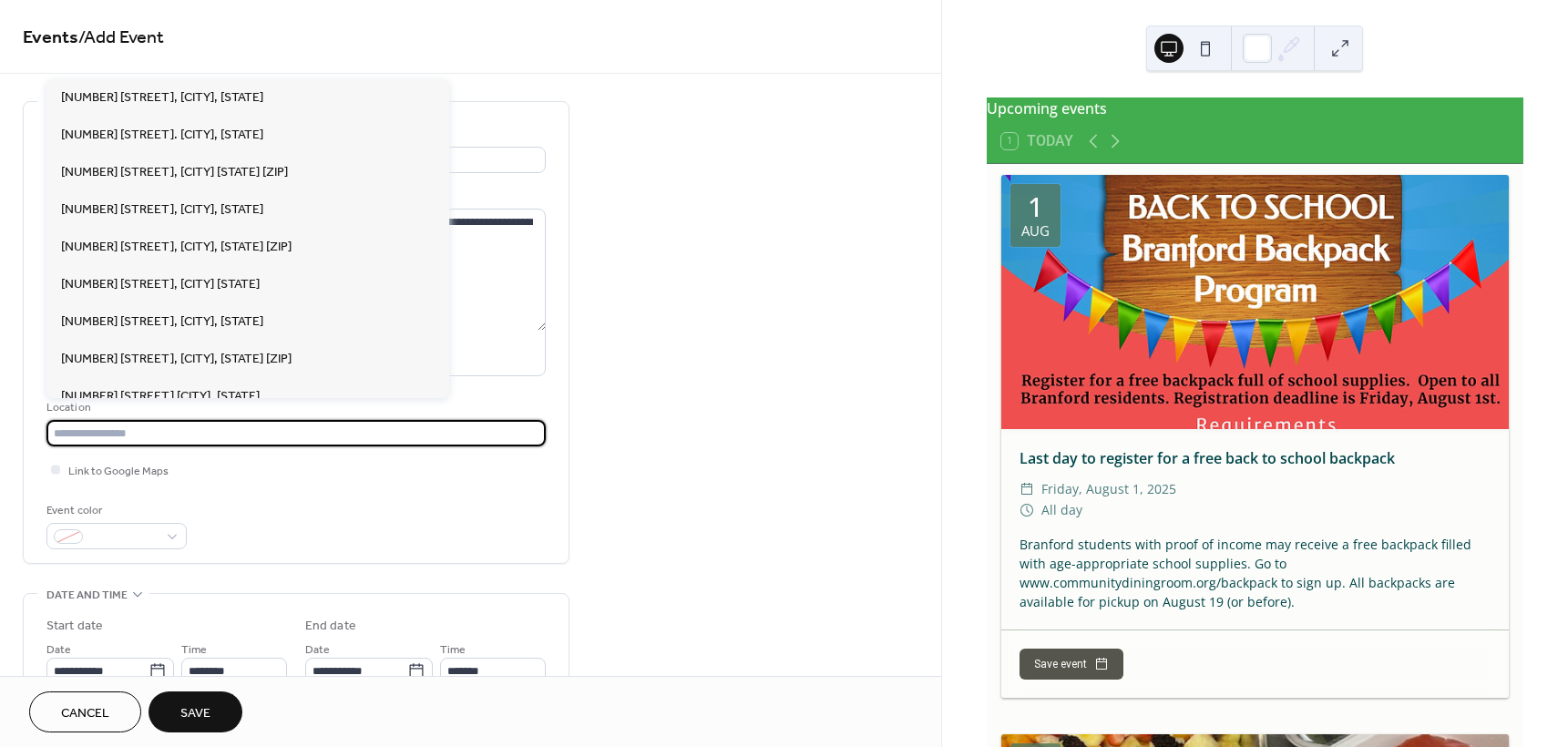 click at bounding box center (296, 433) 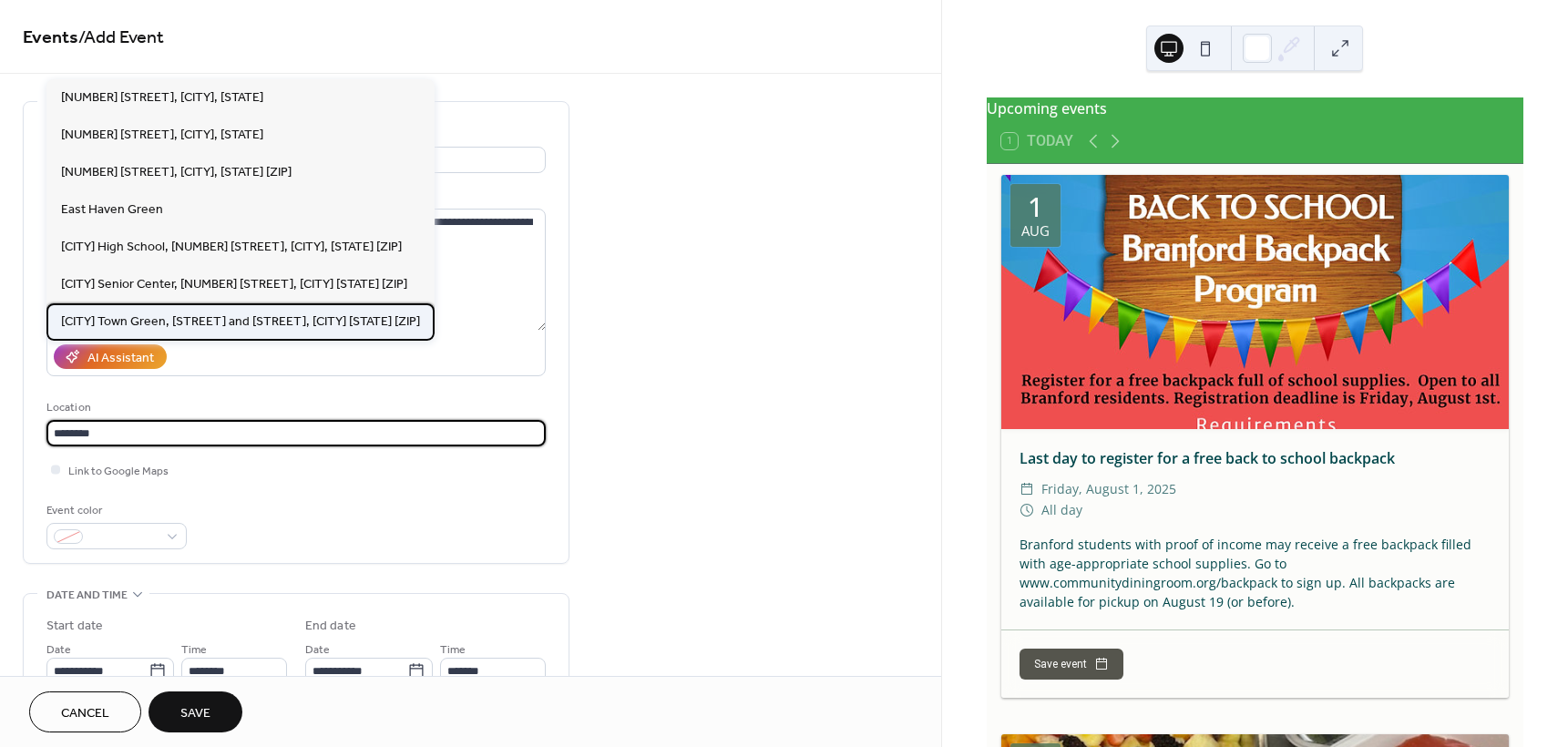 click on "[CITY] Town Green, [STREET] and [STREET], [CITY] [STATE] [ZIP]" at bounding box center [241, 322] 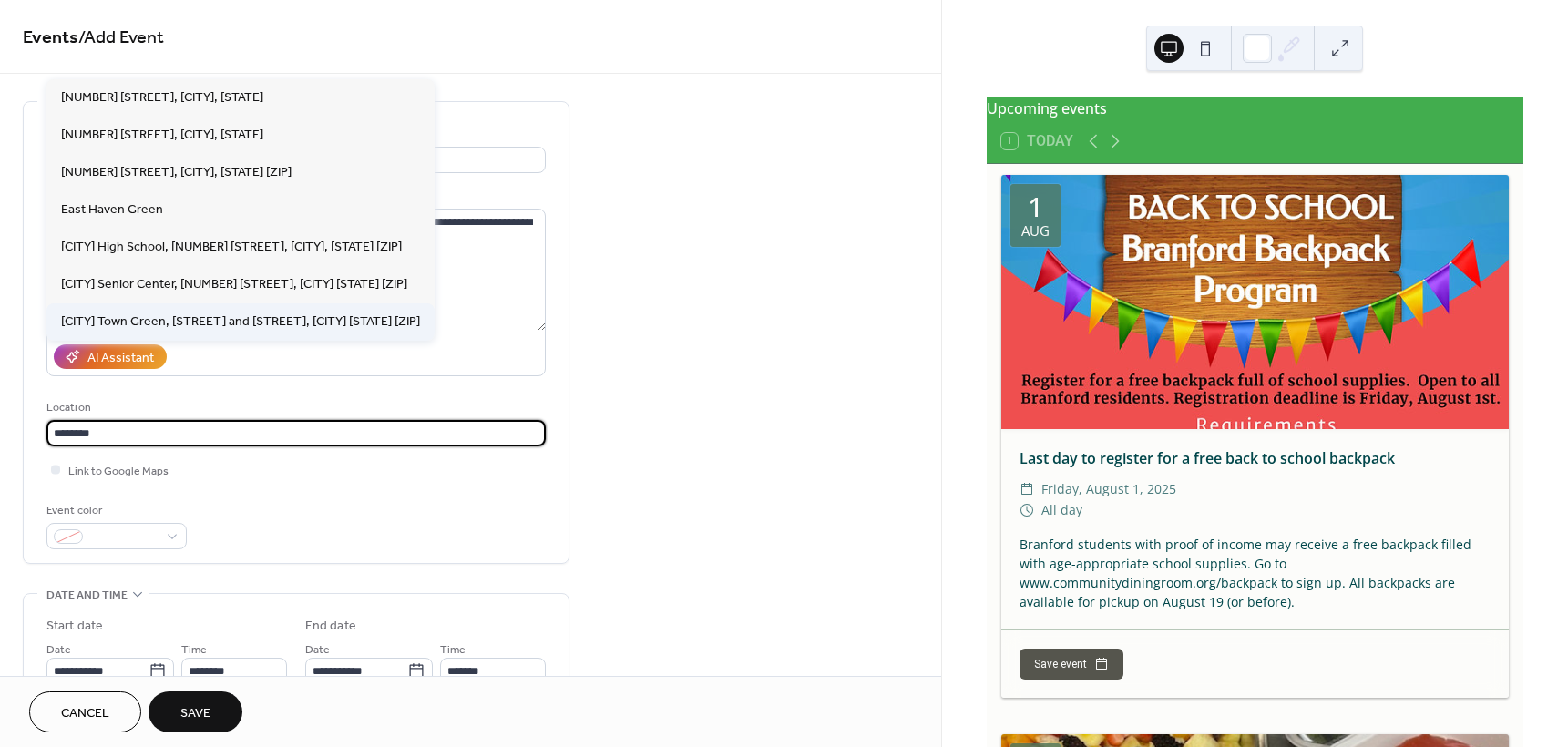 type on "**********" 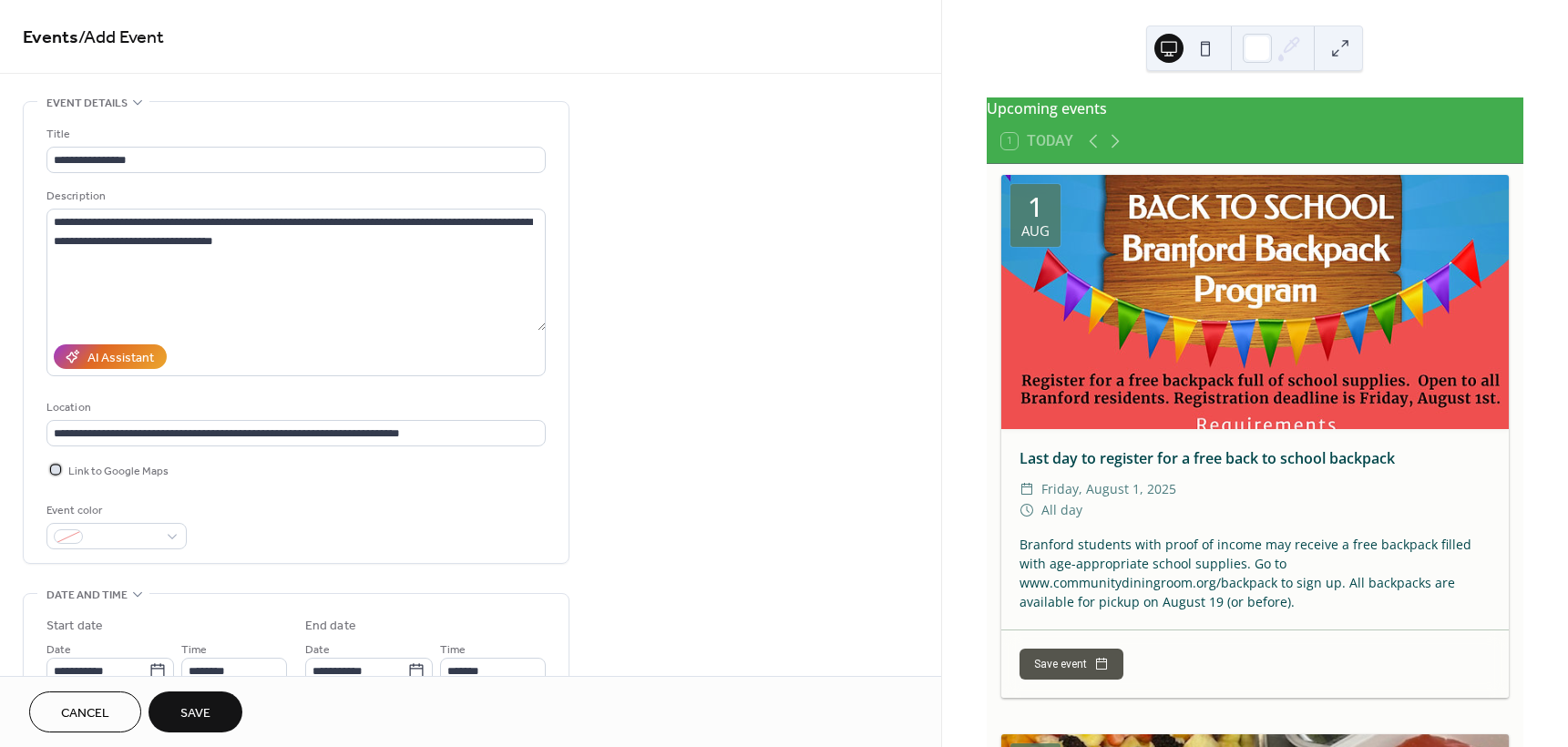 click at bounding box center (56, 469) 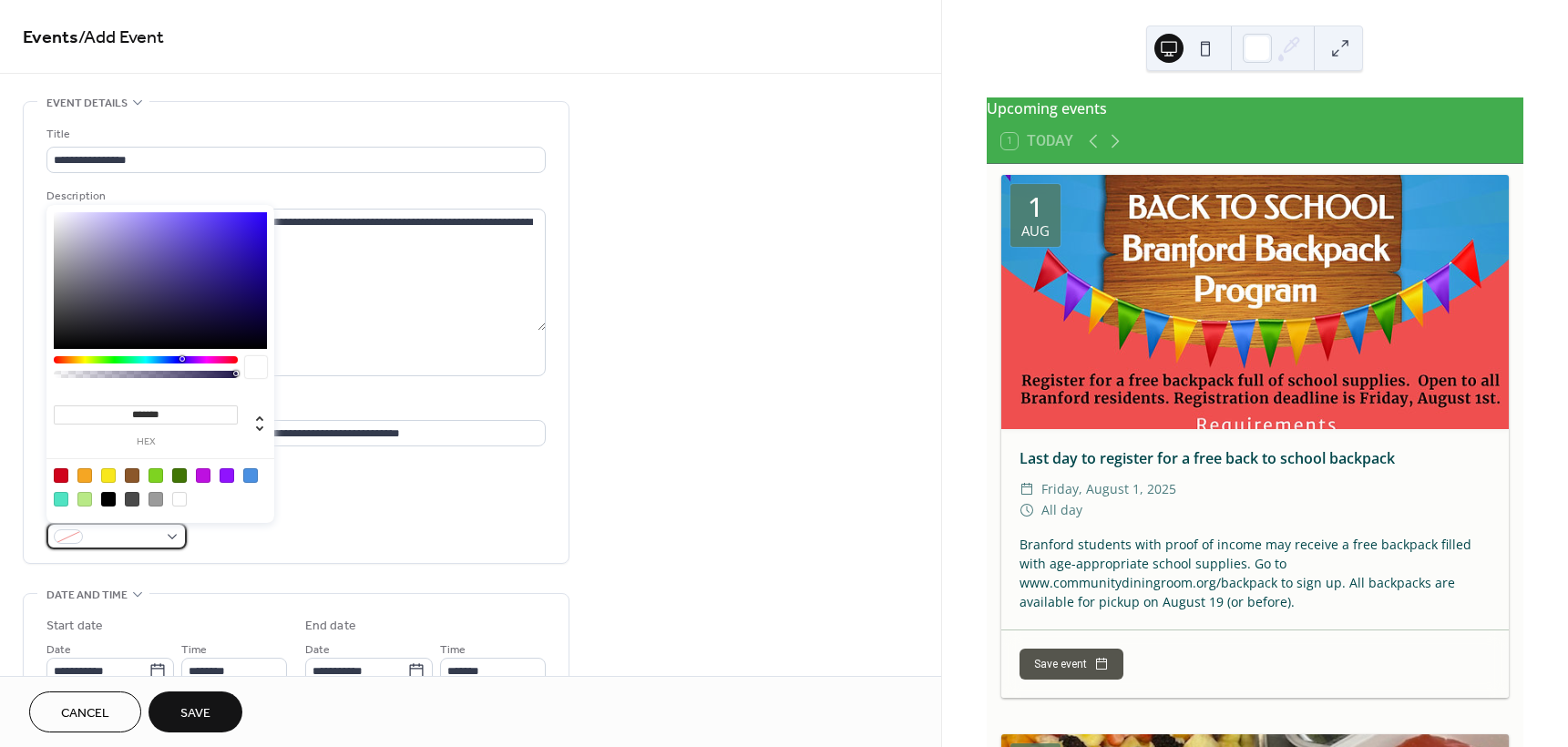 click at bounding box center (117, 536) 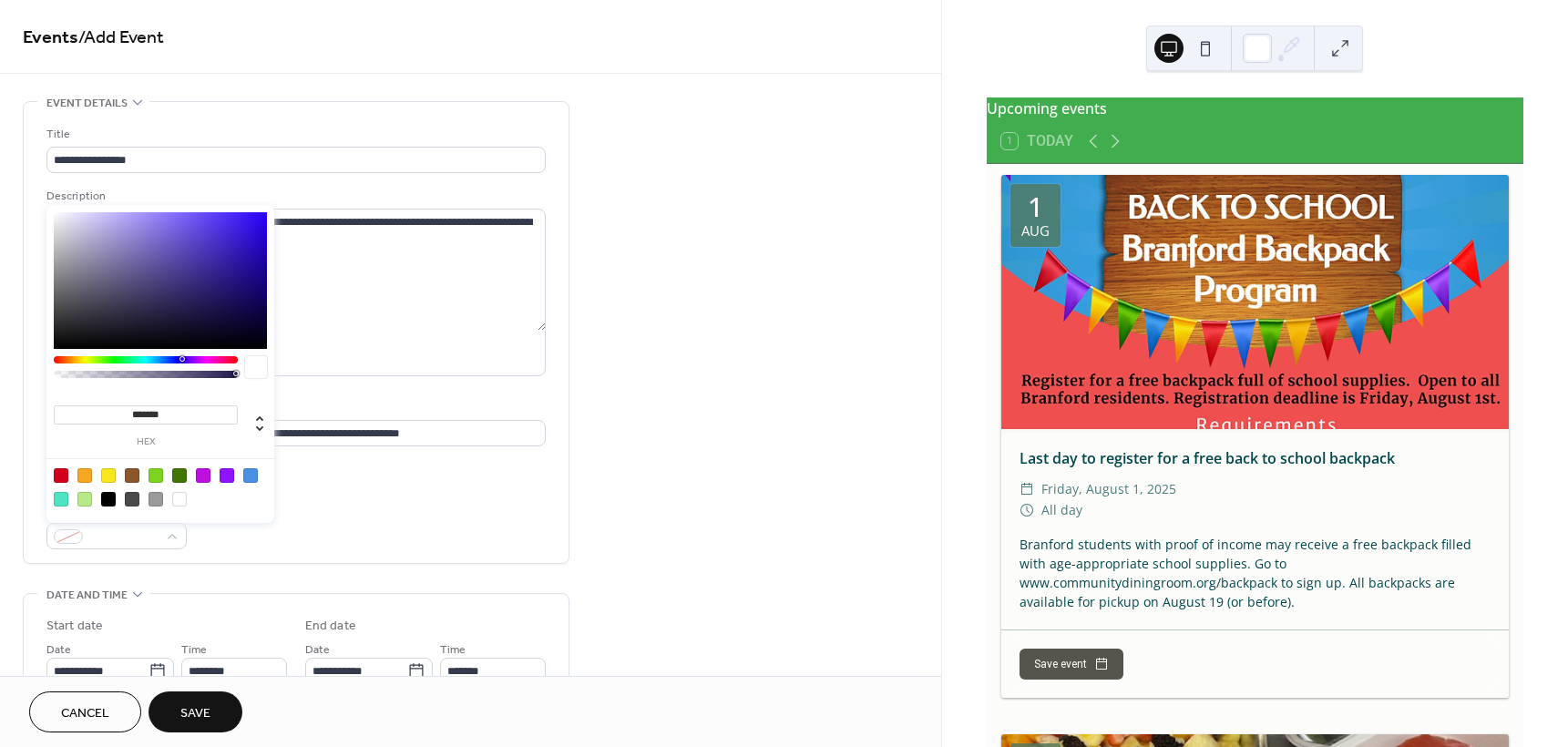 click at bounding box center [227, 476] 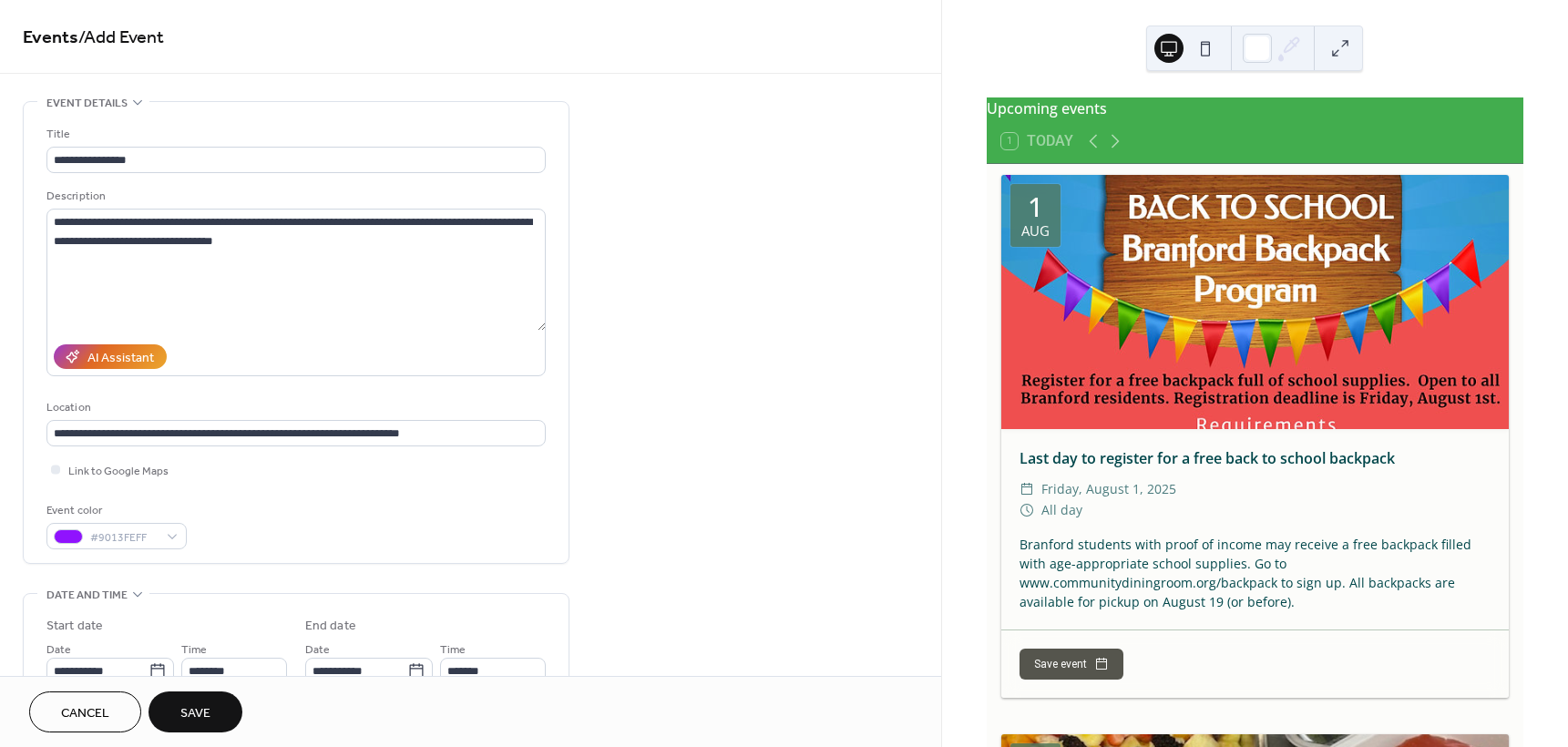 click on "Event color #9013FEFF" at bounding box center (296, 525) 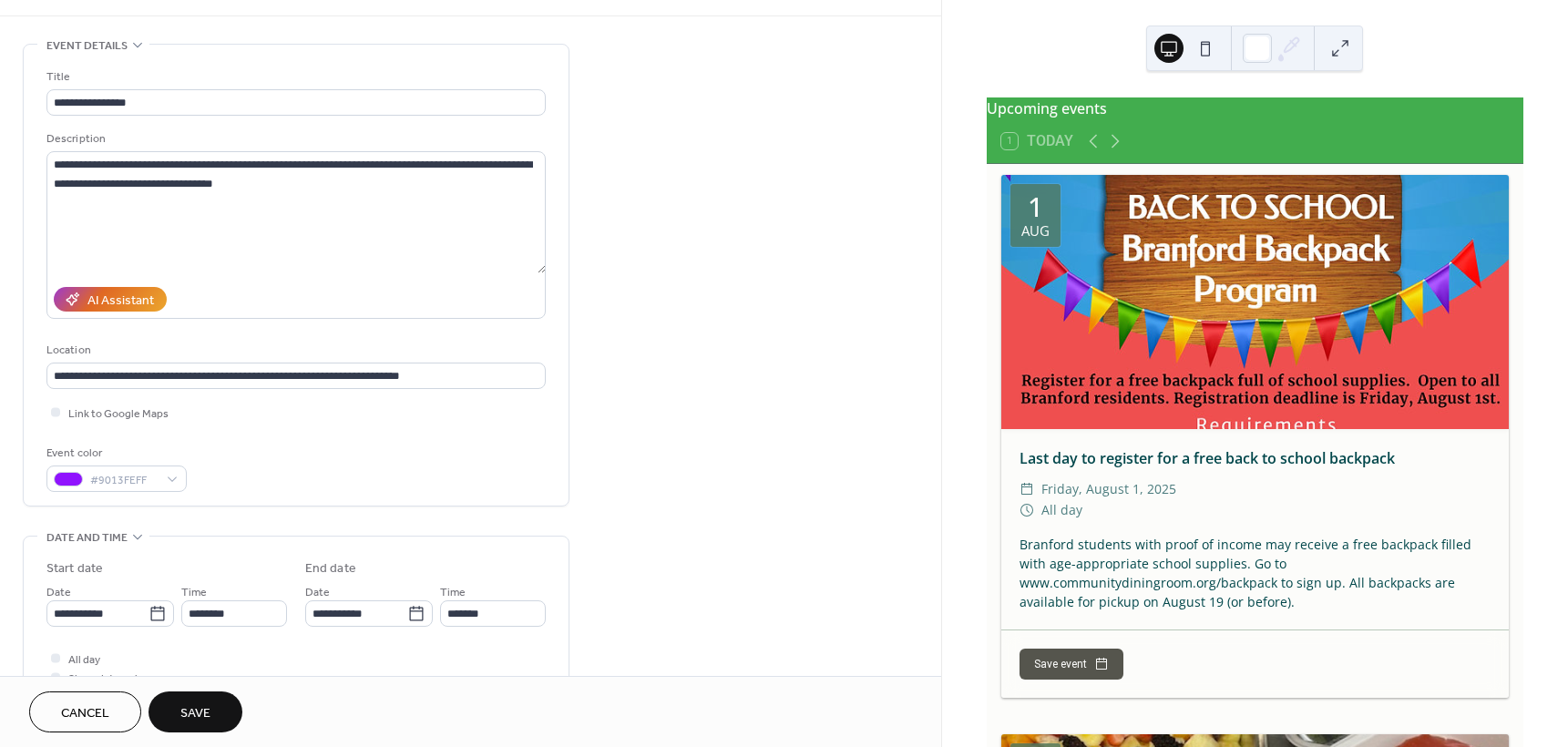 scroll, scrollTop: 182, scrollLeft: 0, axis: vertical 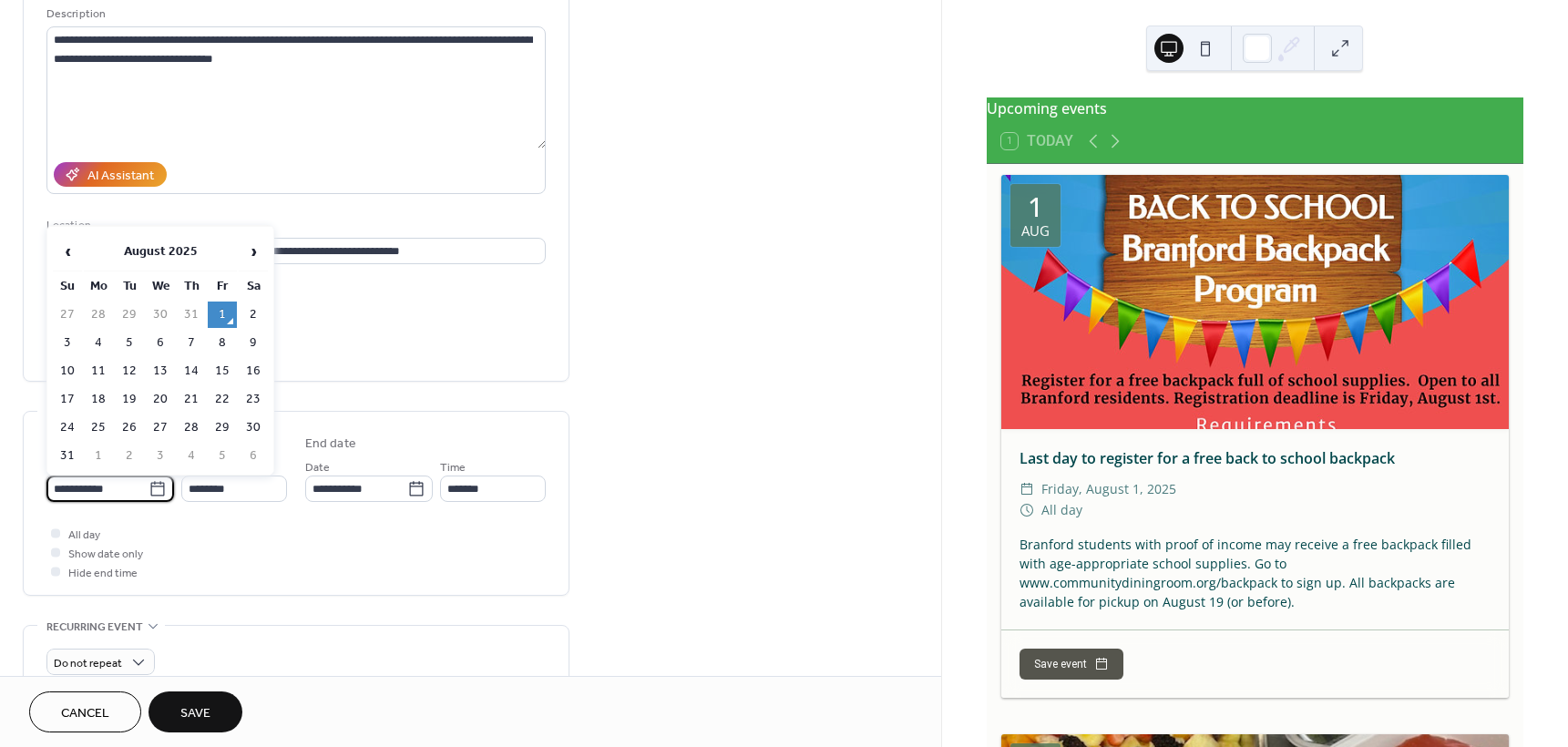 click on "**********" at bounding box center (97, 488) 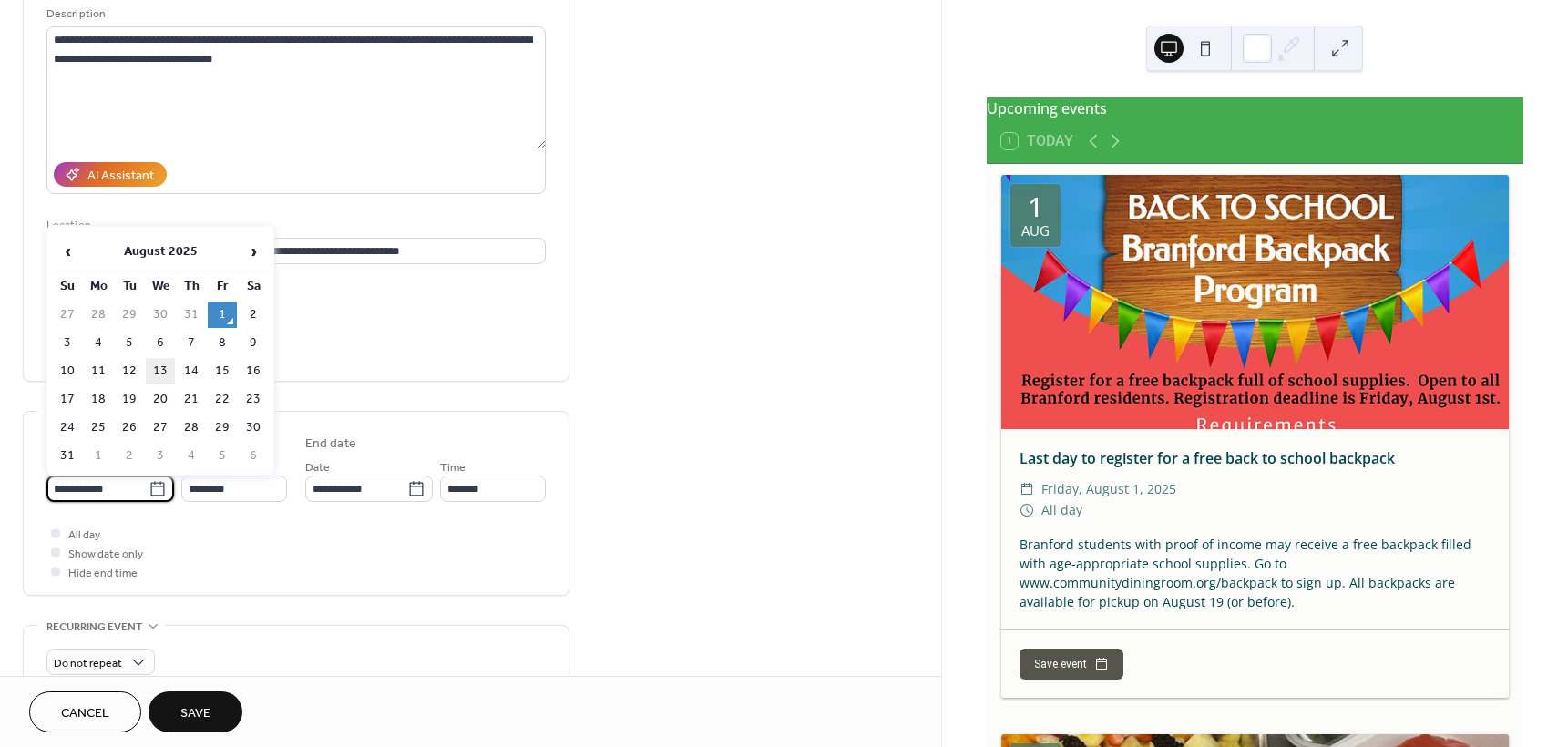 click on "13" at bounding box center (160, 371) 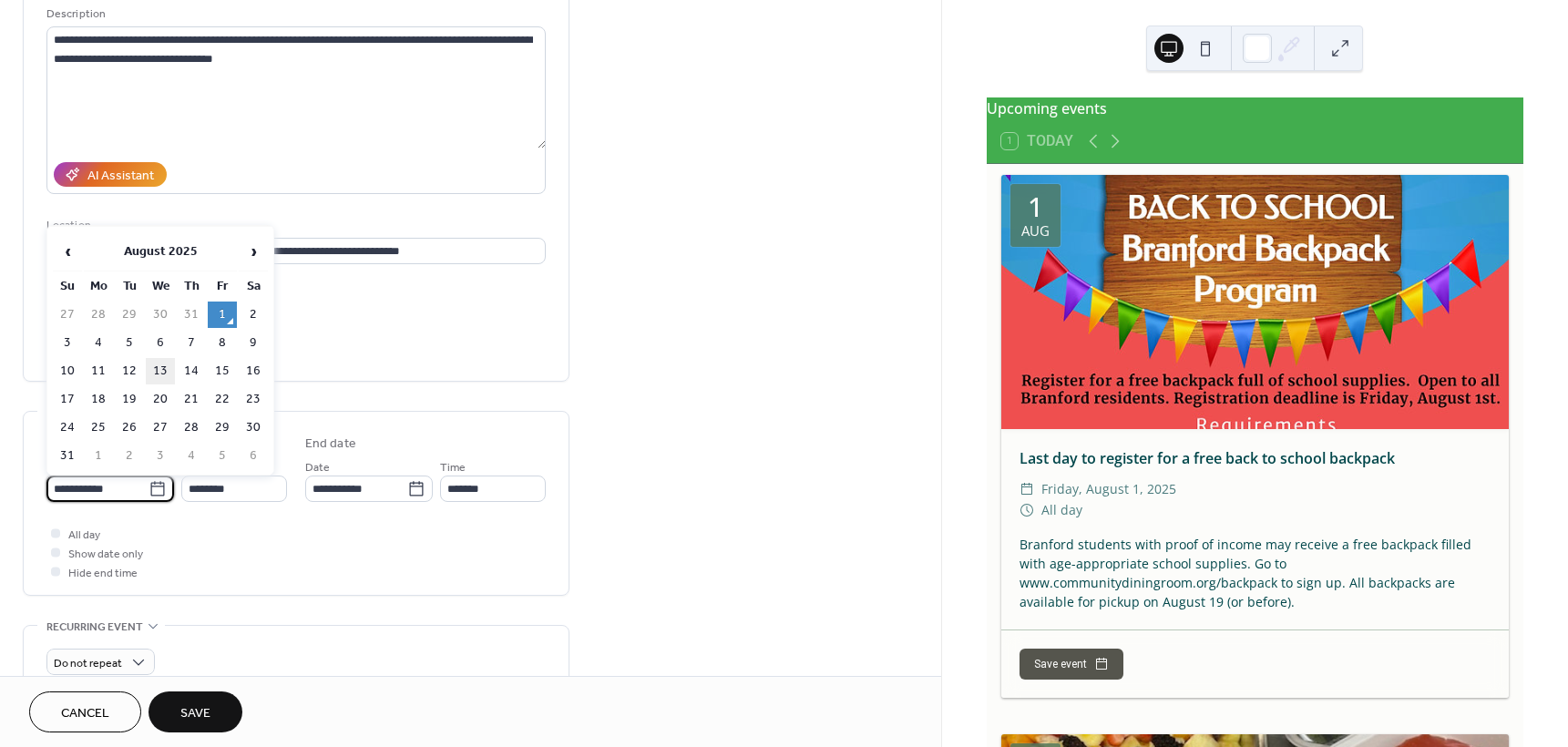 type on "**********" 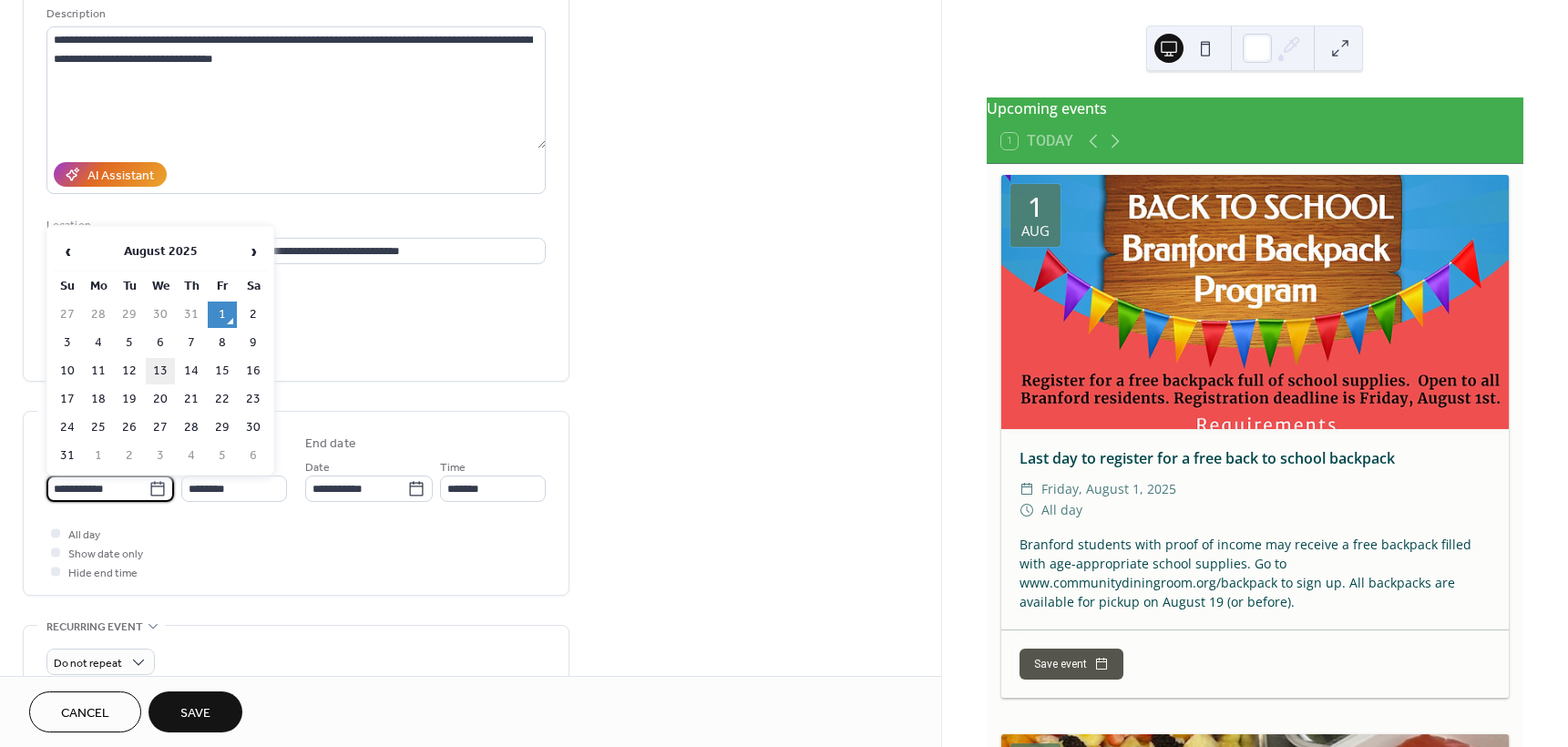 type on "**********" 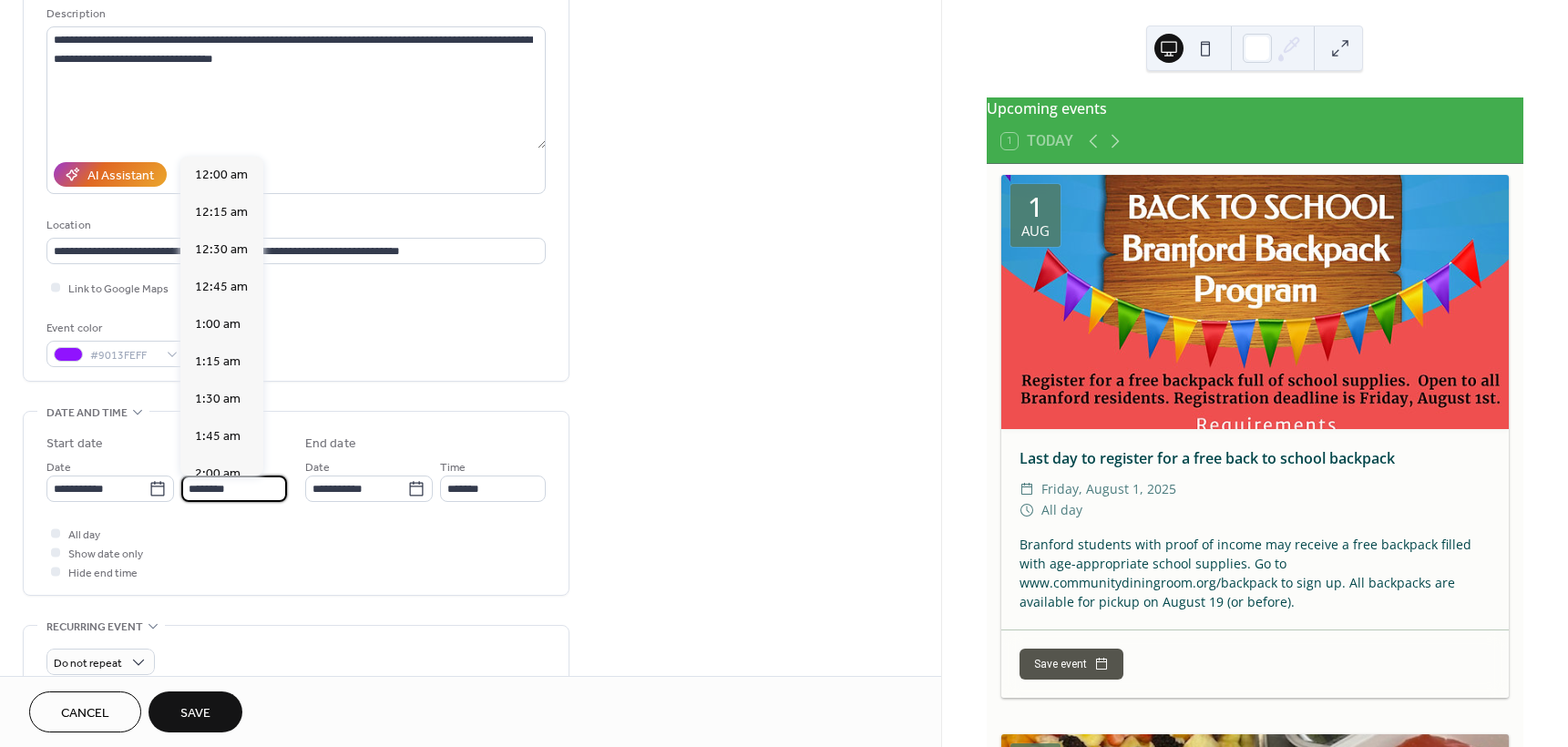 click on "********" at bounding box center [234, 488] 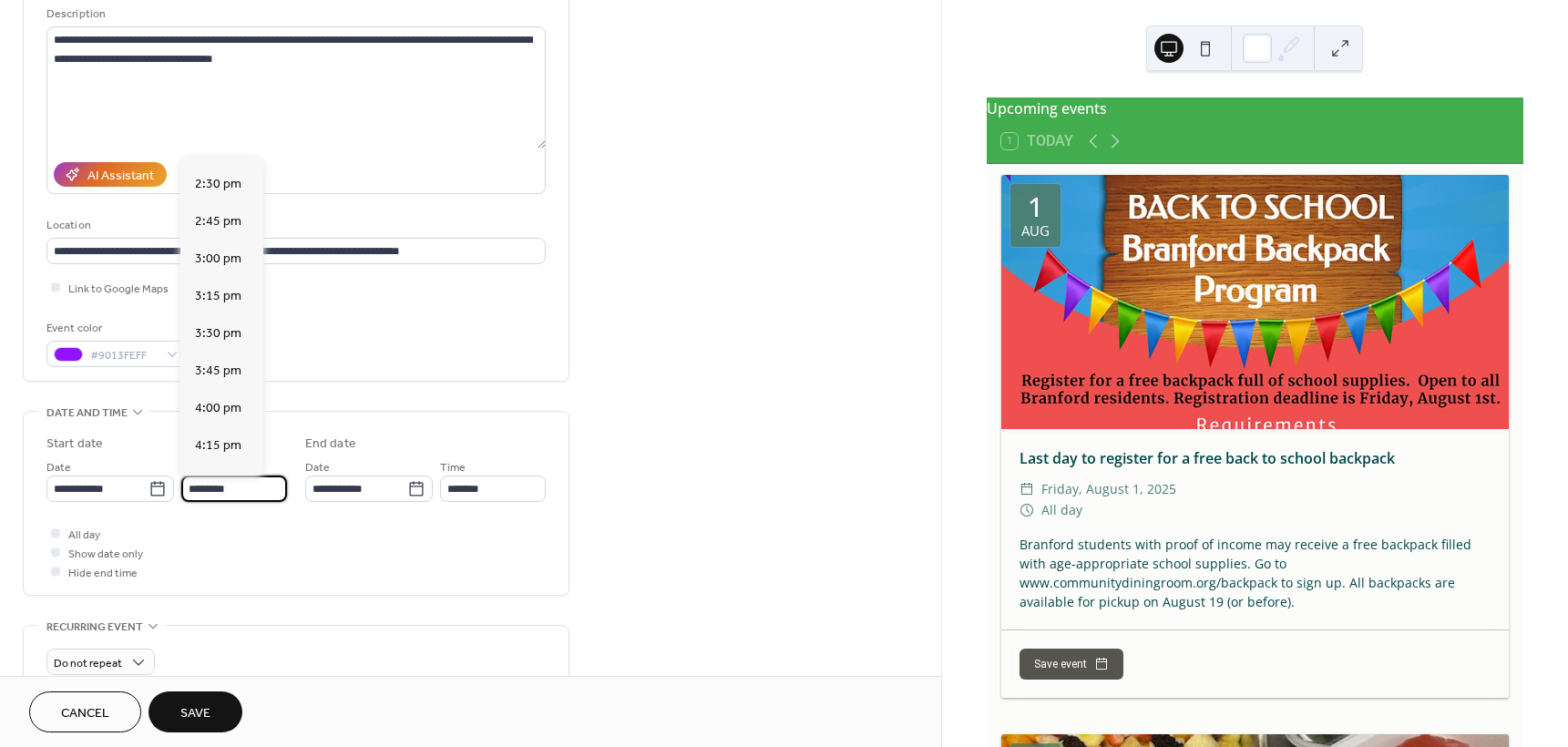 scroll, scrollTop: 2248, scrollLeft: 0, axis: vertical 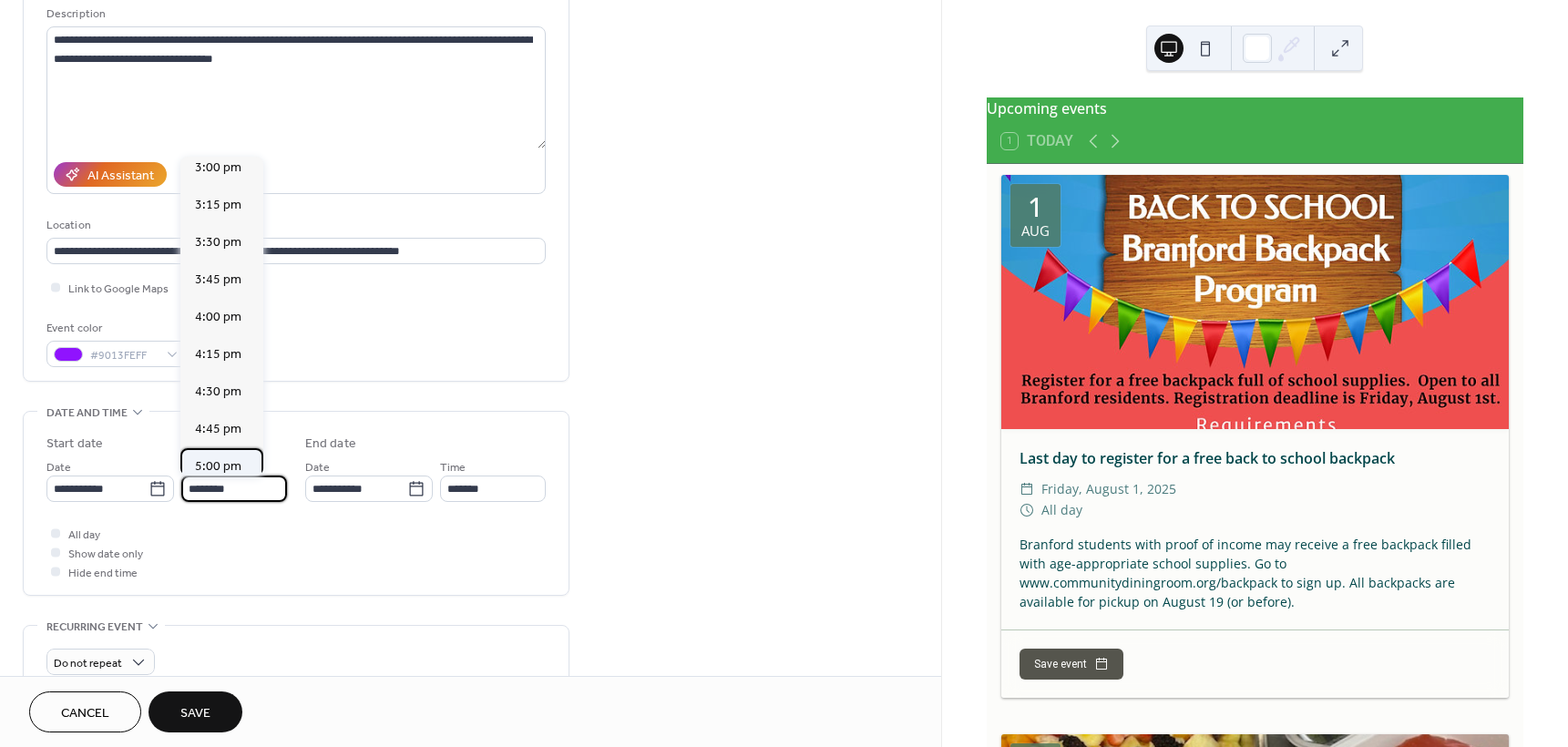 click on "5:00 pm" at bounding box center [218, 466] 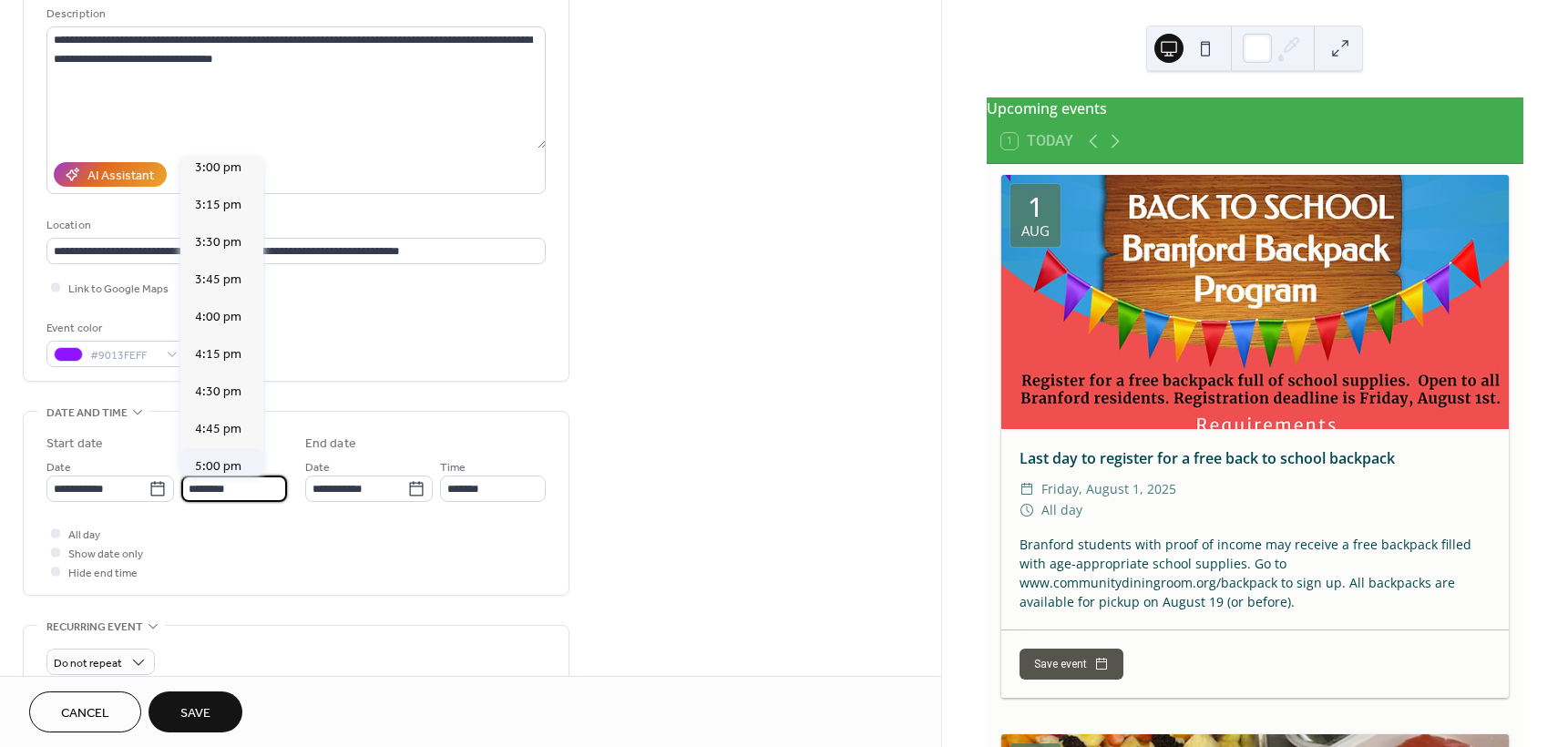 type on "*******" 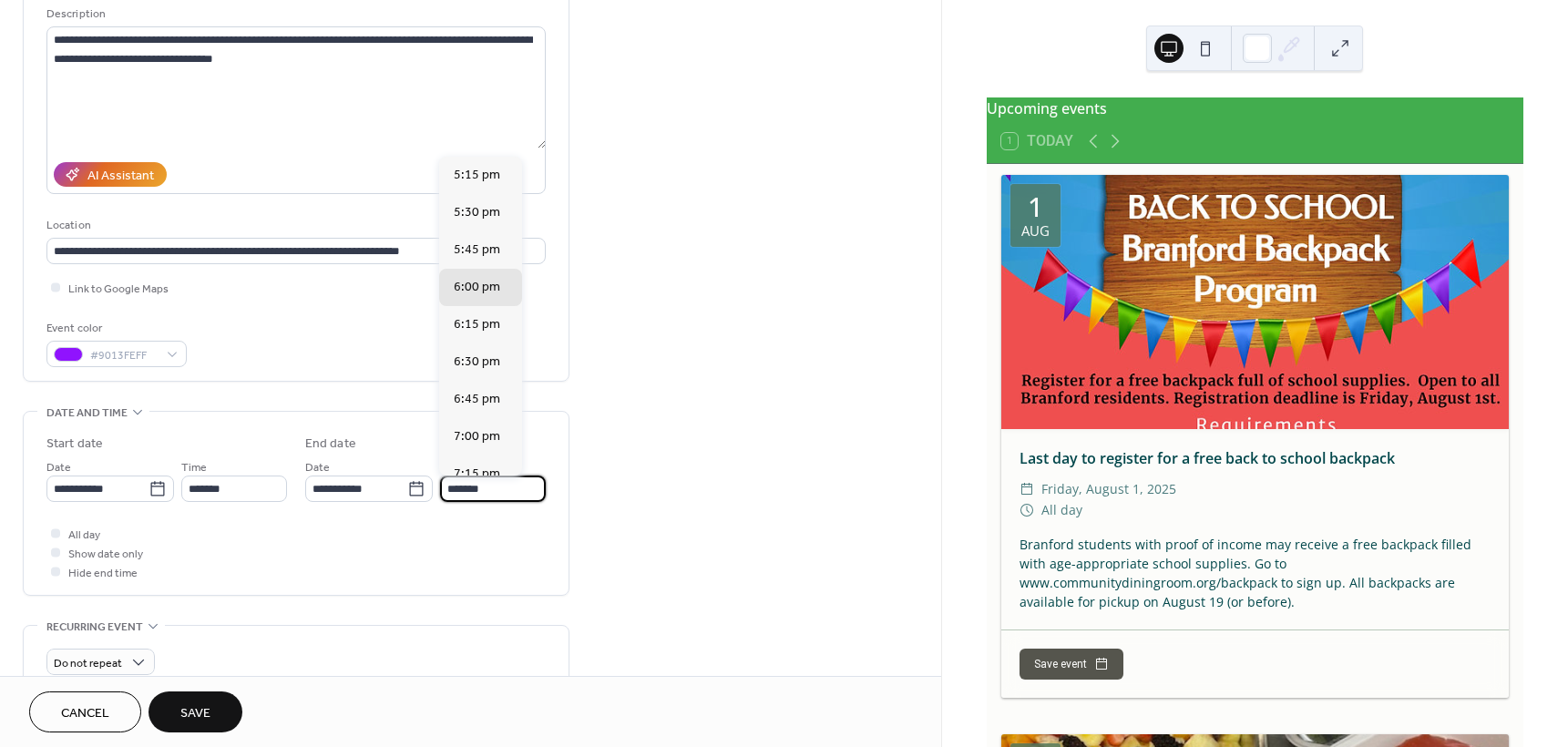 click on "*******" at bounding box center [493, 488] 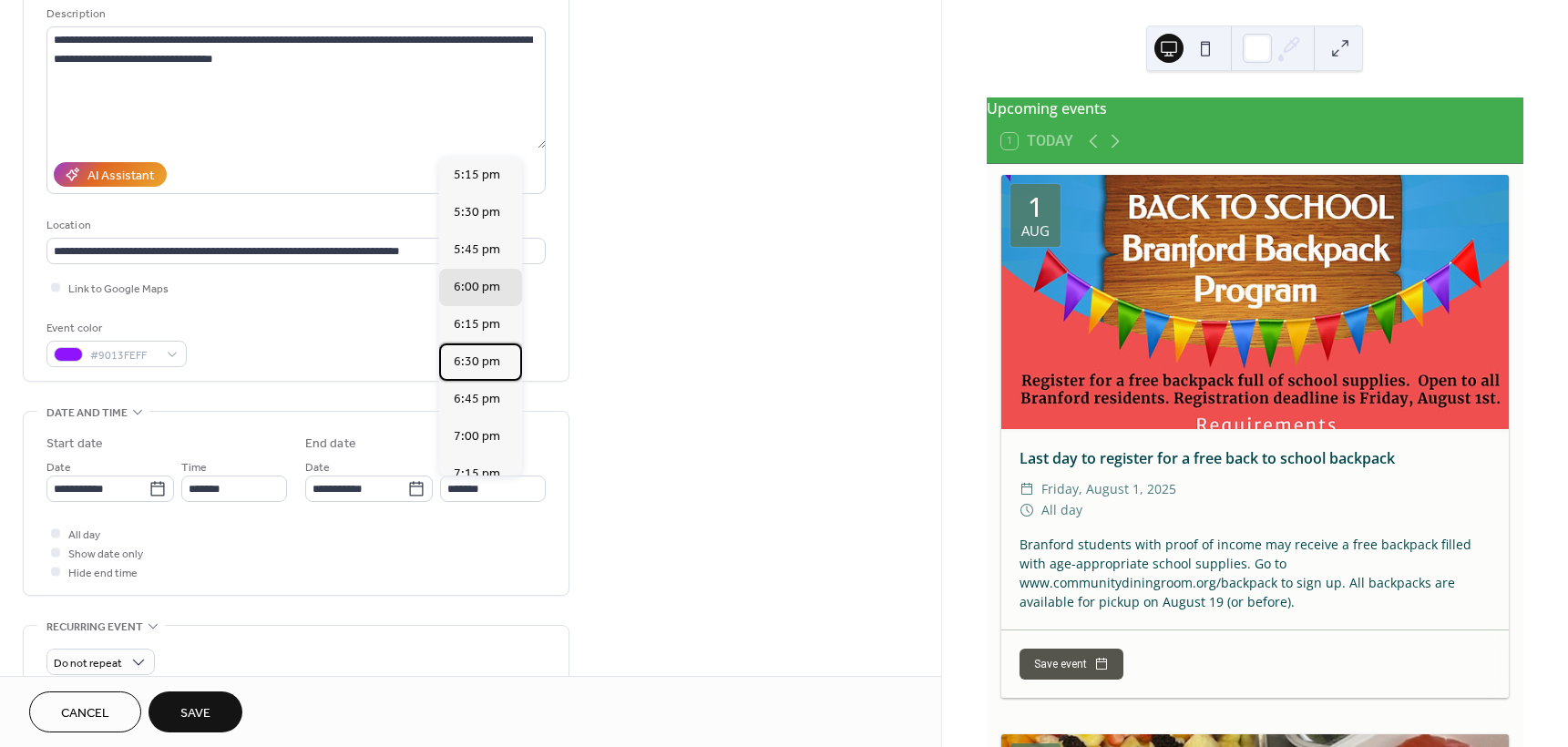 click on "6:30 pm" at bounding box center [477, 362] 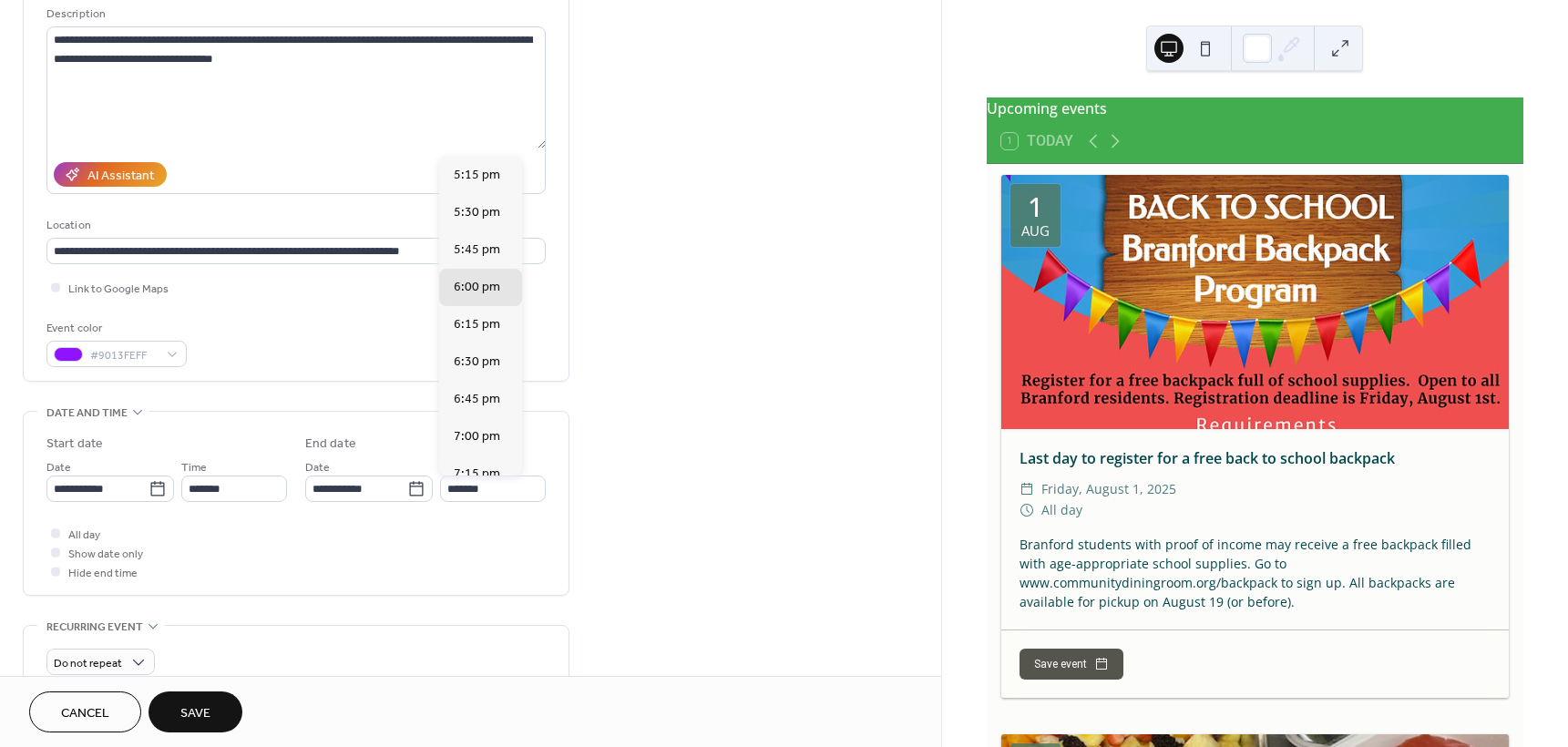 type on "*******" 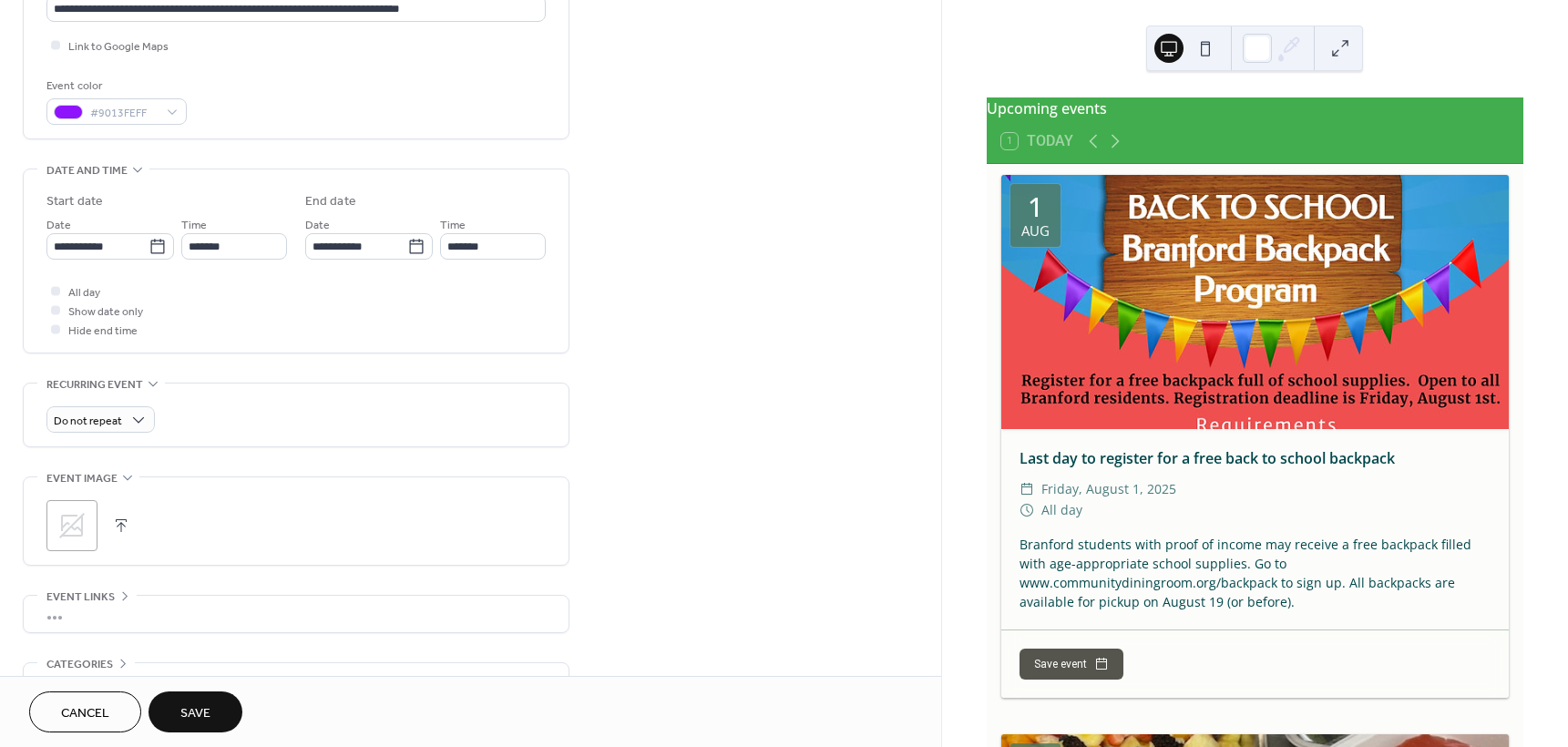scroll, scrollTop: 455, scrollLeft: 0, axis: vertical 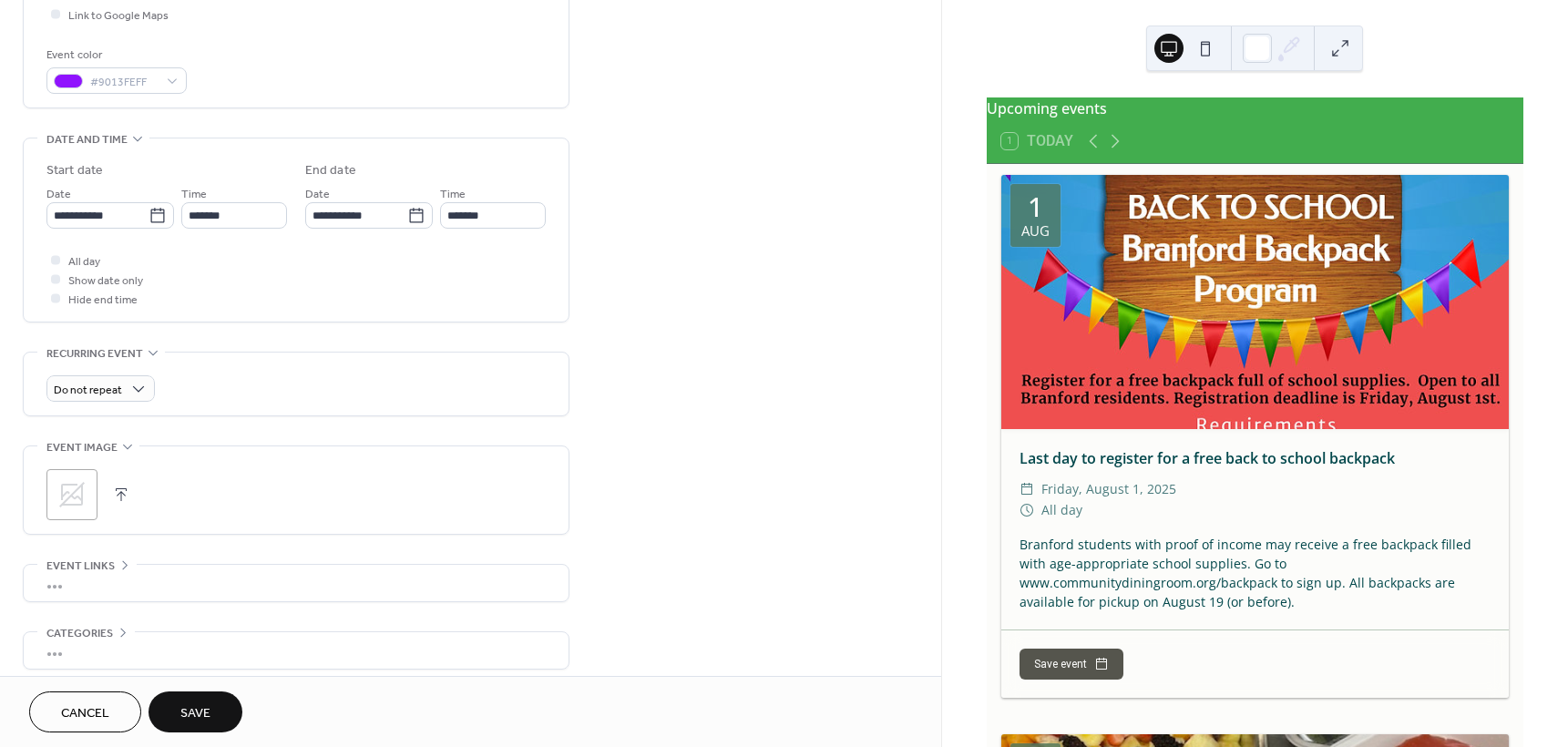 click 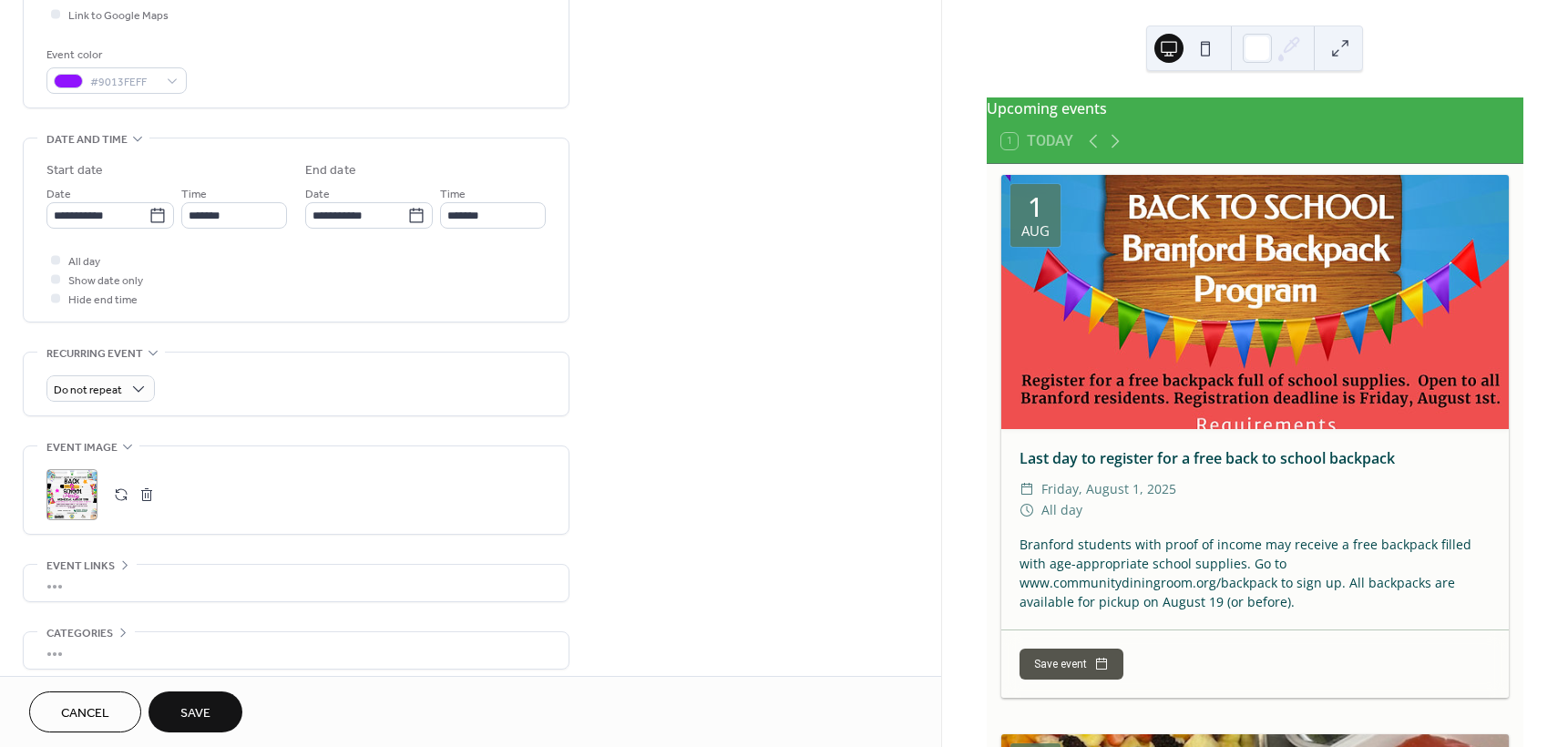 click on "Save" at bounding box center [195, 713] 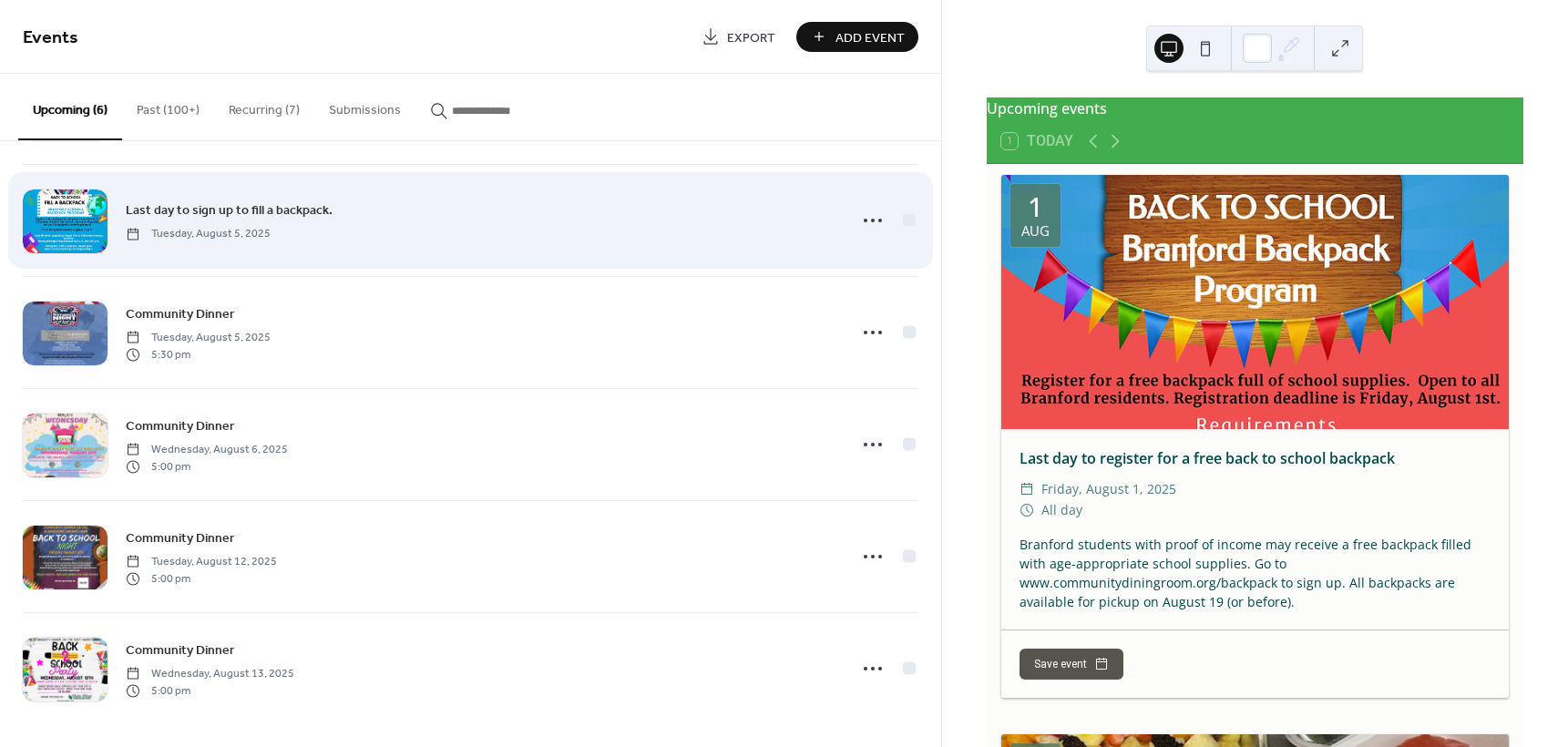 scroll, scrollTop: 120, scrollLeft: 0, axis: vertical 